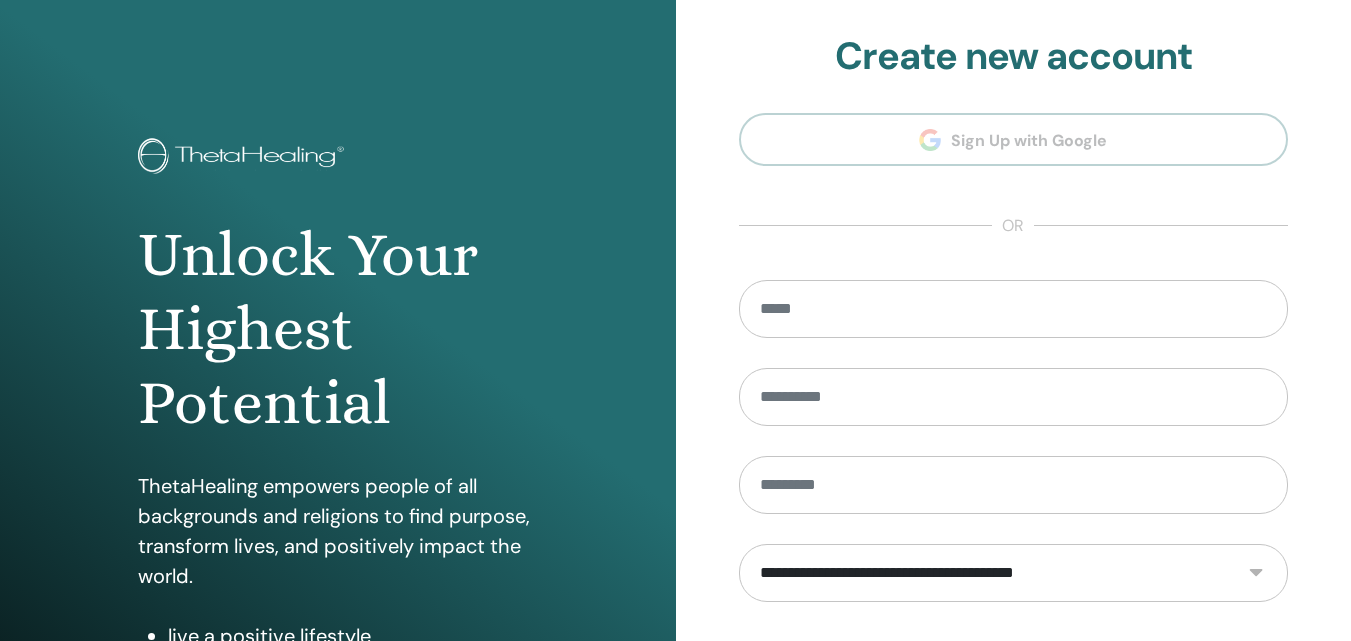 scroll, scrollTop: 100, scrollLeft: 0, axis: vertical 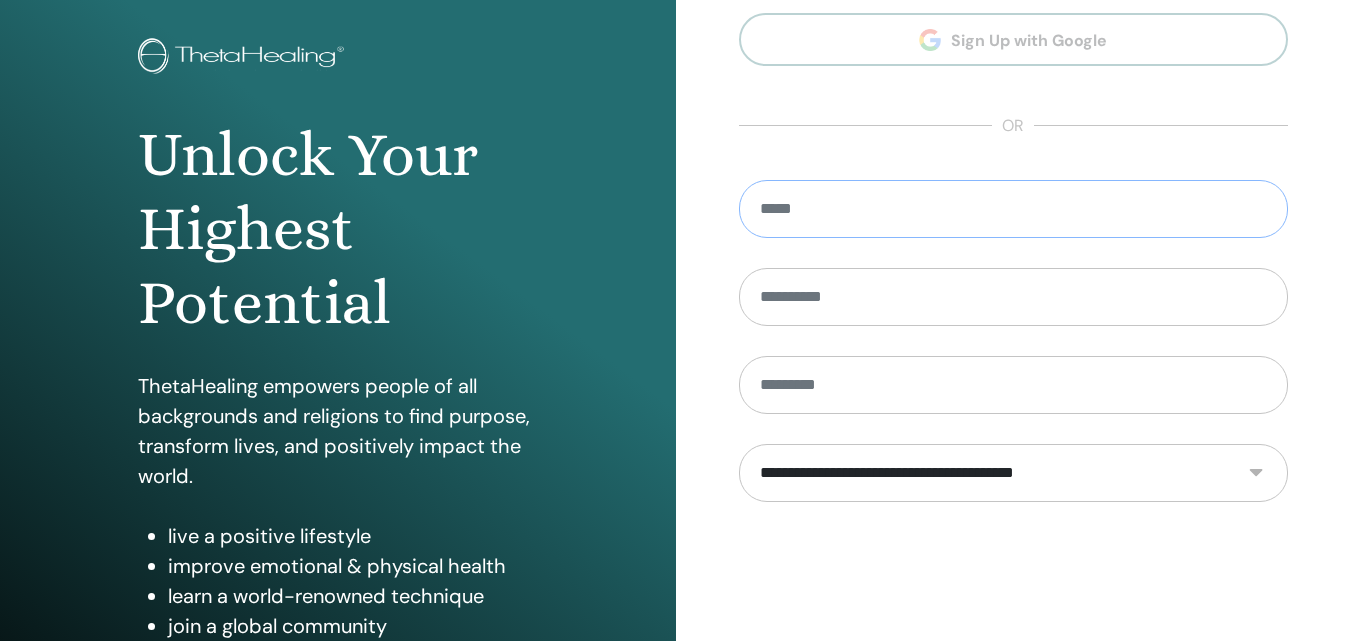 click at bounding box center [1014, 209] 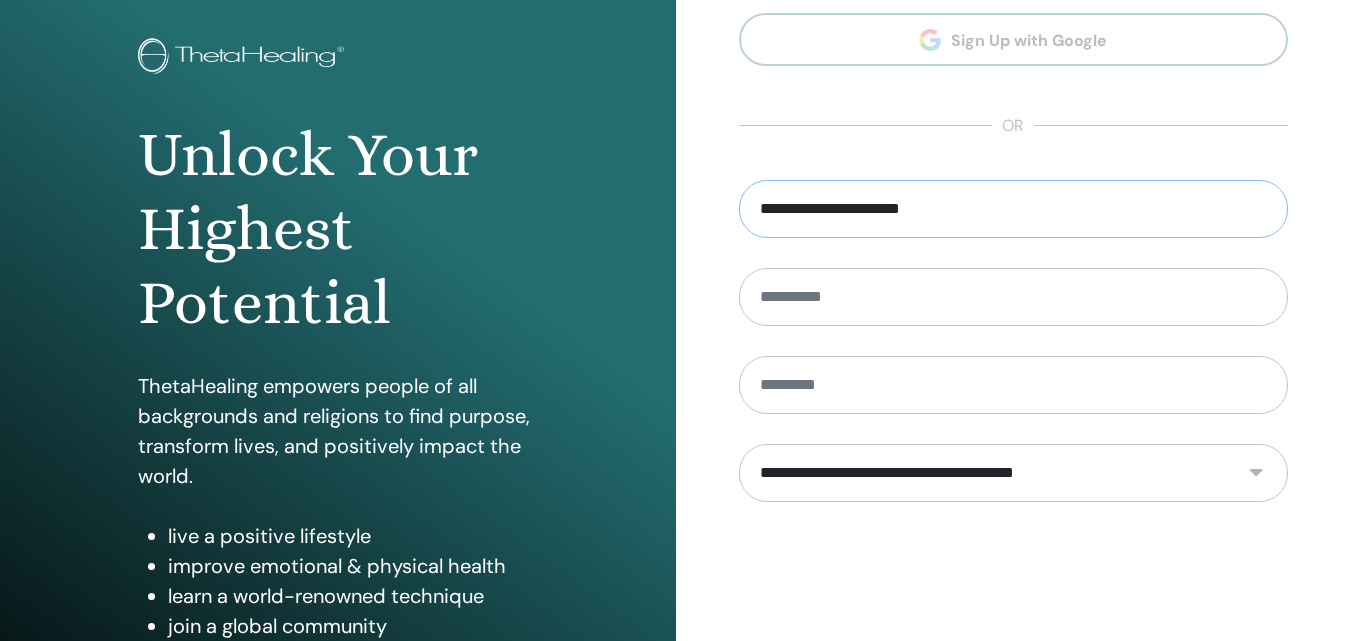 type on "**********" 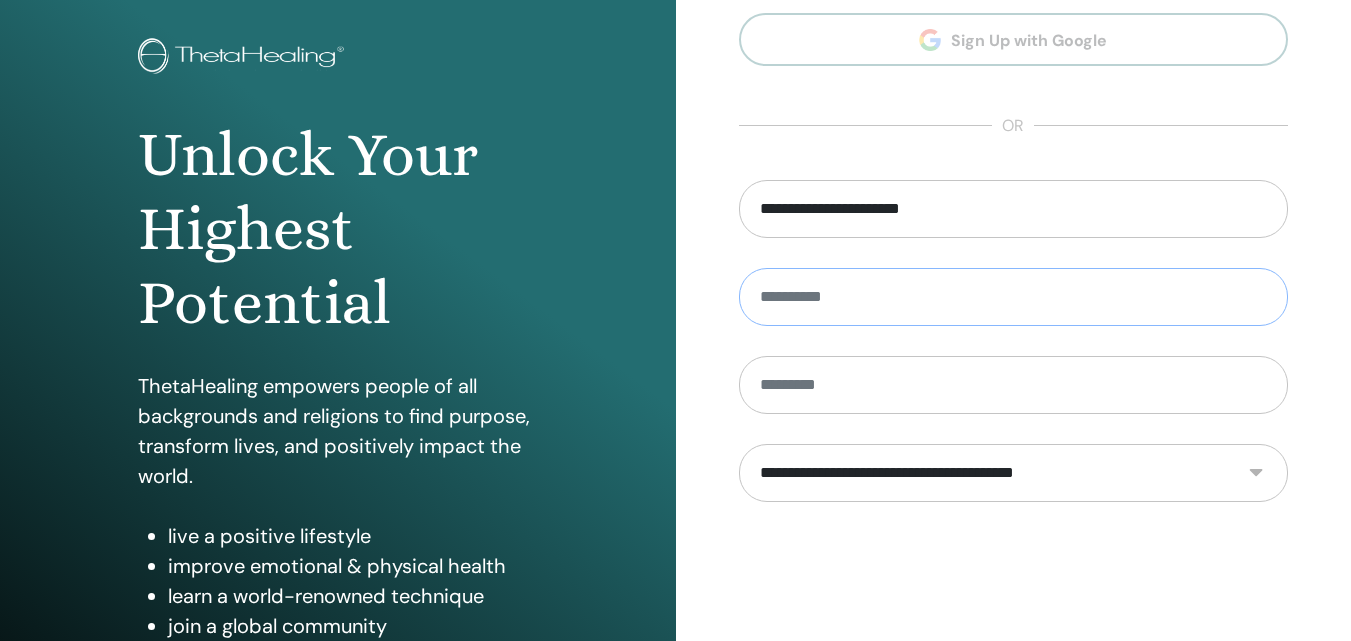 click at bounding box center [1014, 297] 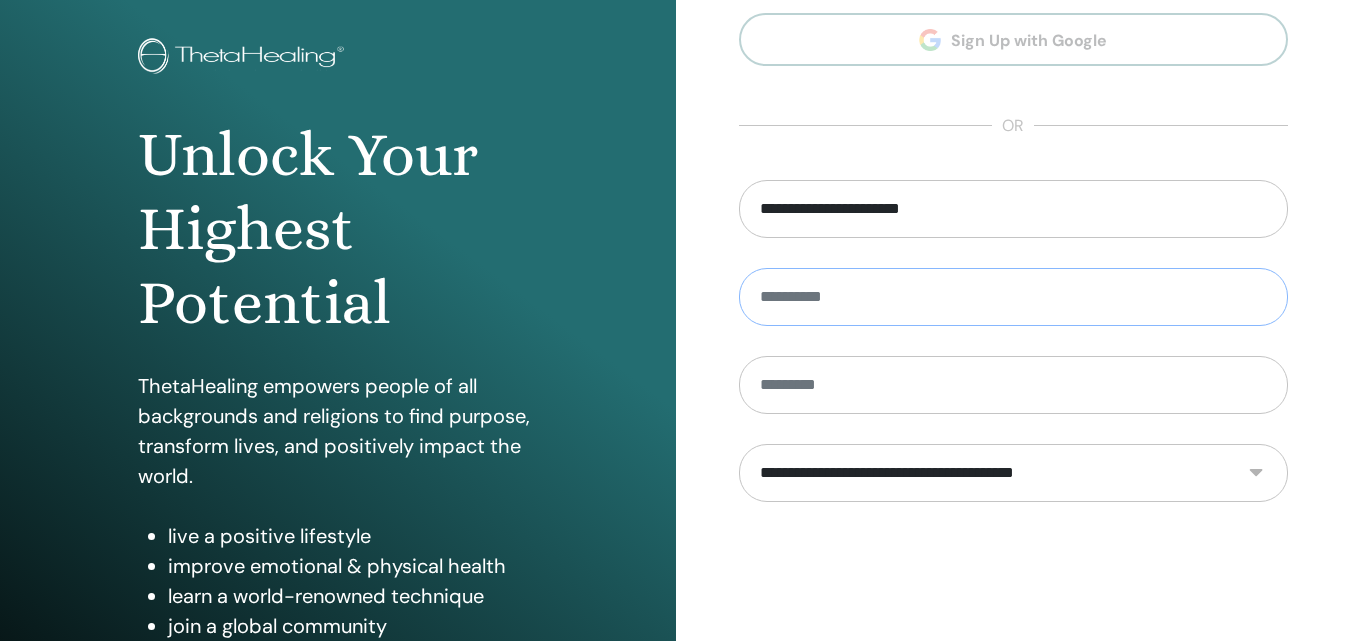 type on "*******" 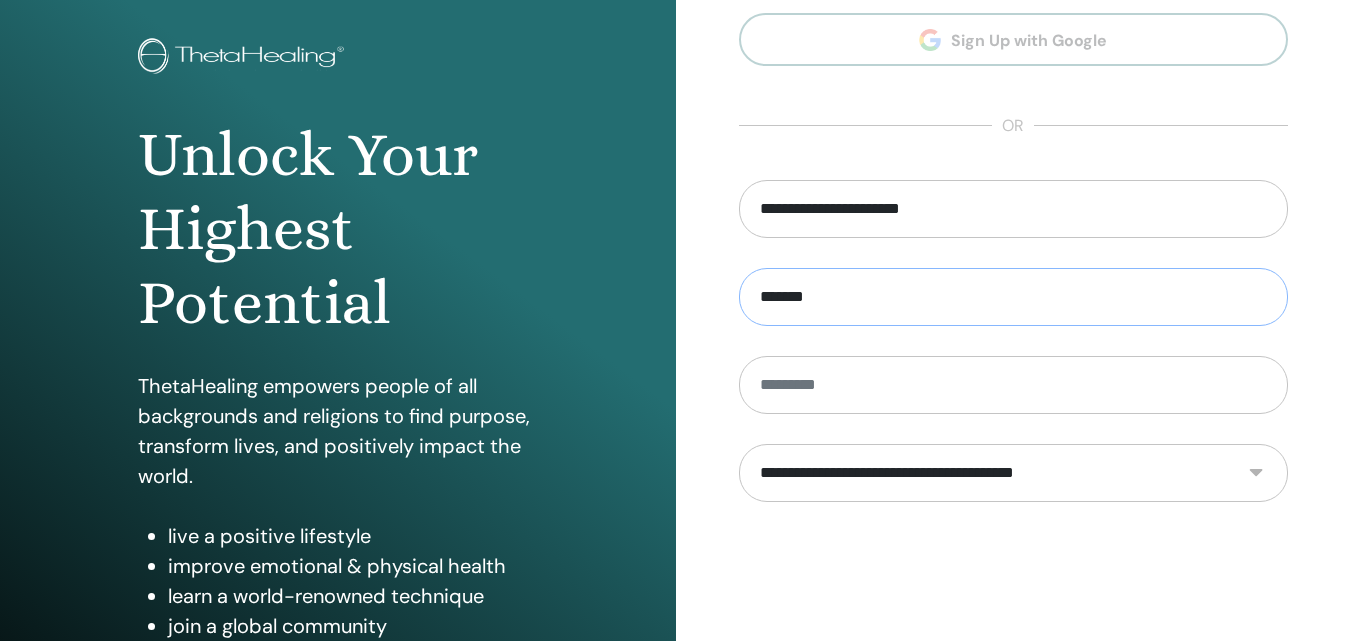type on "*******" 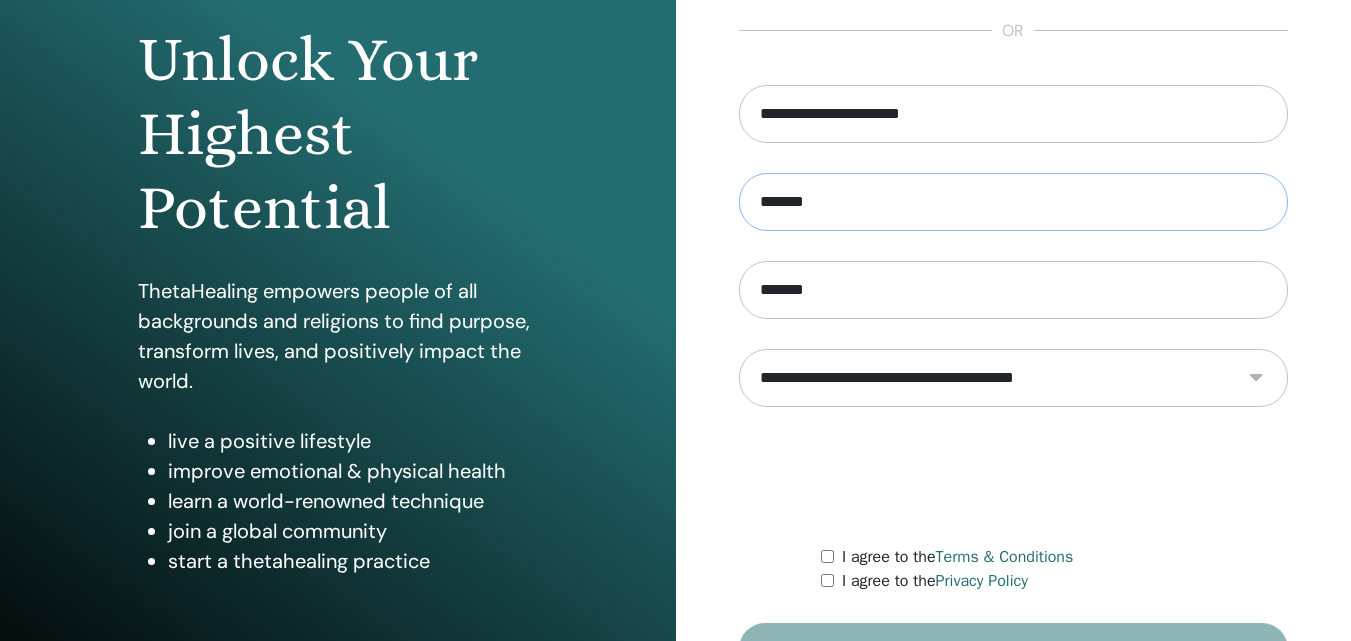scroll, scrollTop: 200, scrollLeft: 0, axis: vertical 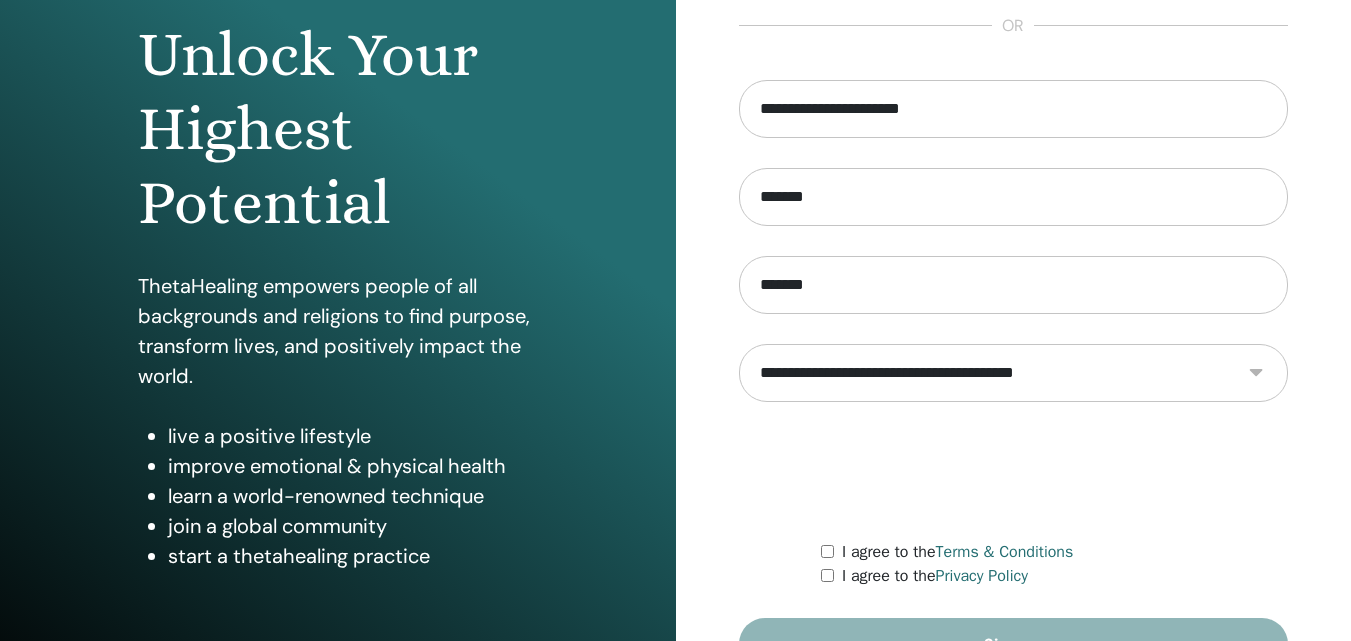 click on "**********" at bounding box center (1014, 373) 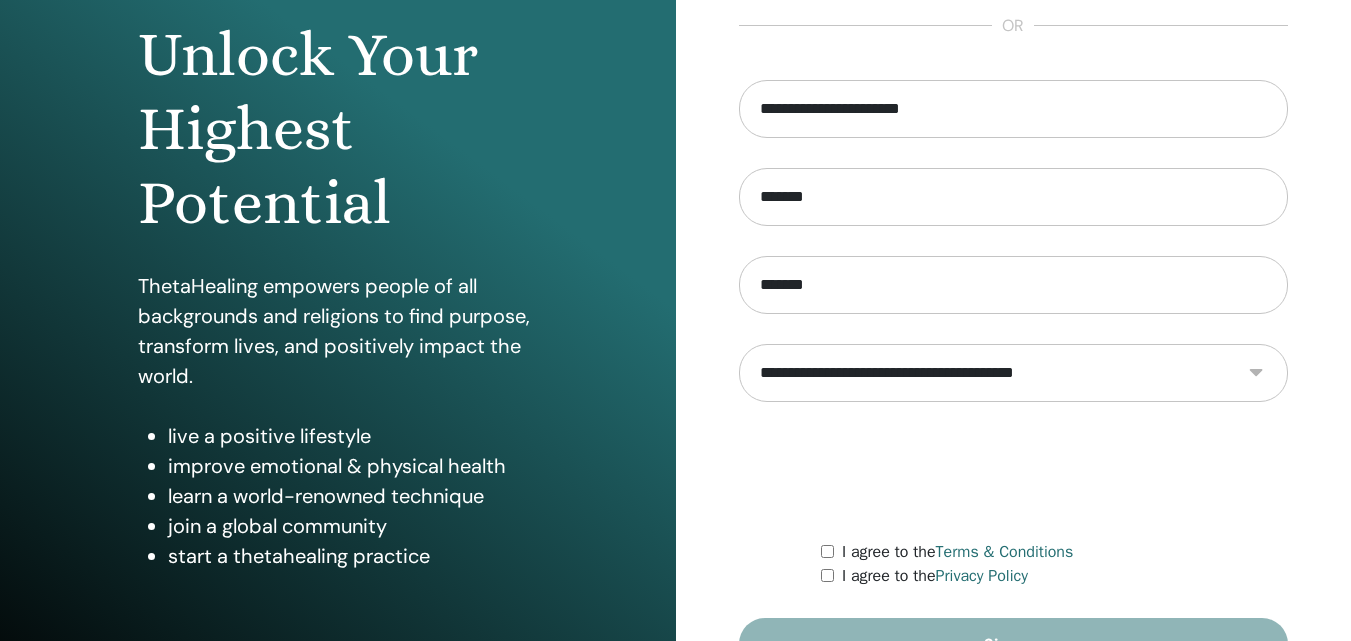 select on "***" 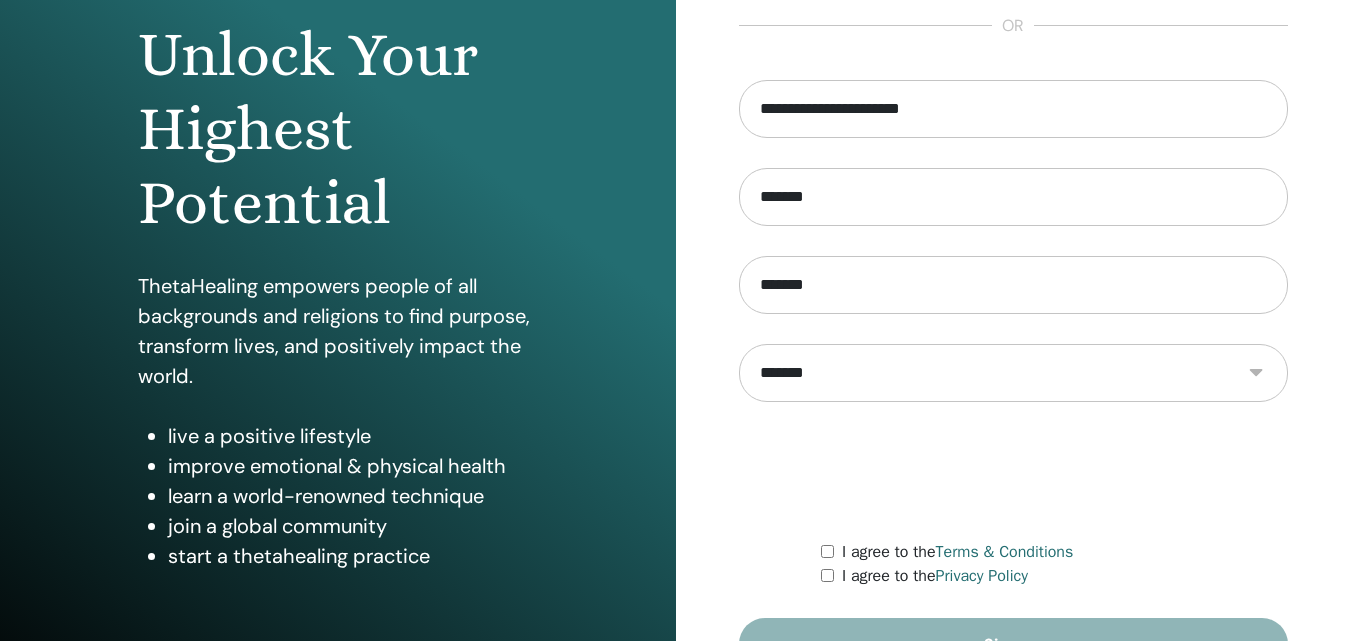 click on "**********" at bounding box center [1014, 373] 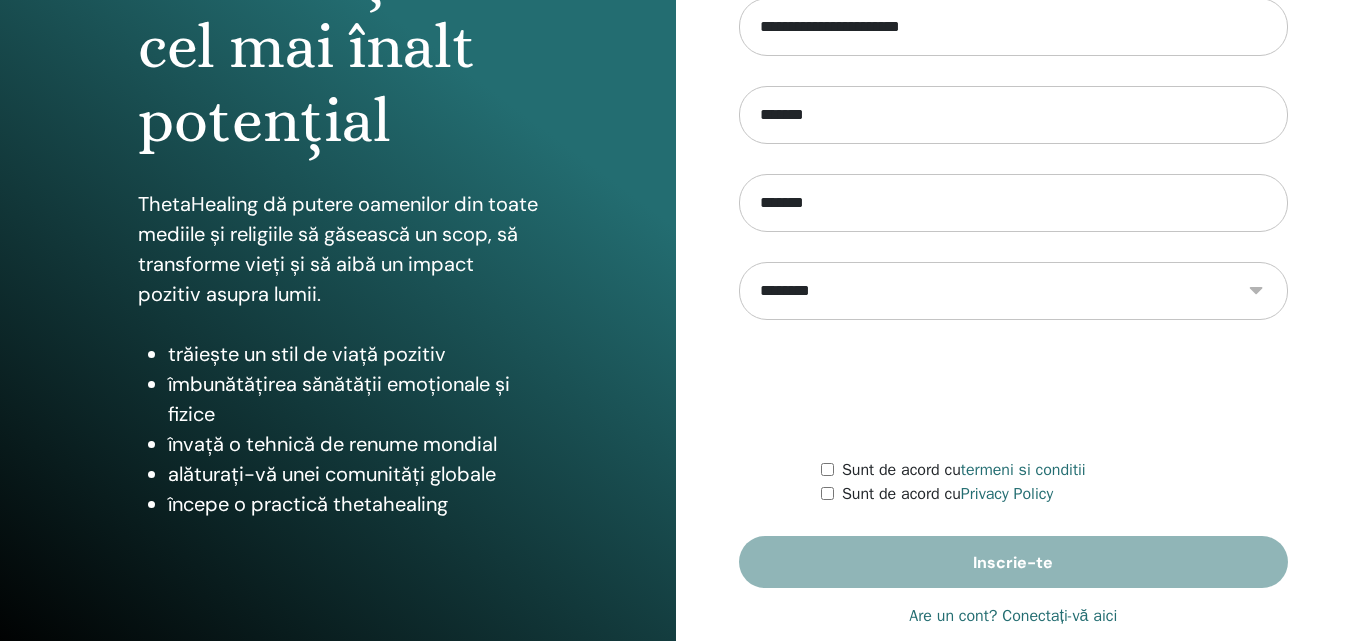 scroll, scrollTop: 300, scrollLeft: 0, axis: vertical 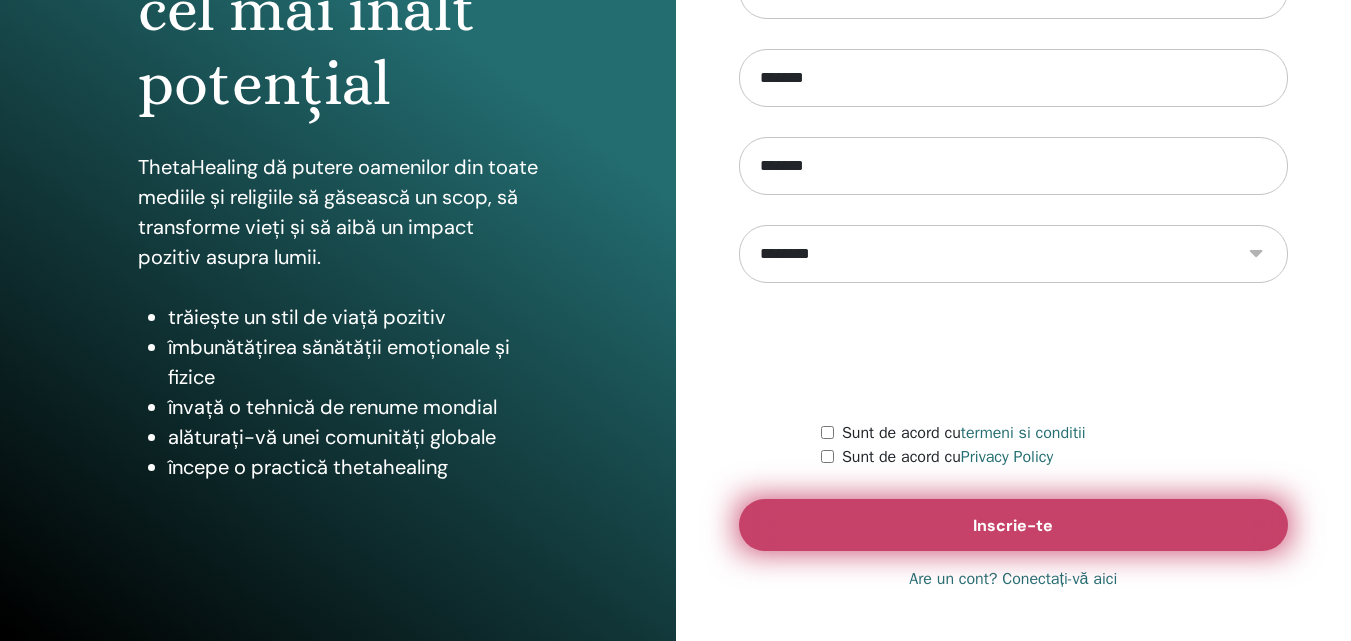 click on "Inscrie-te" at bounding box center (1014, 525) 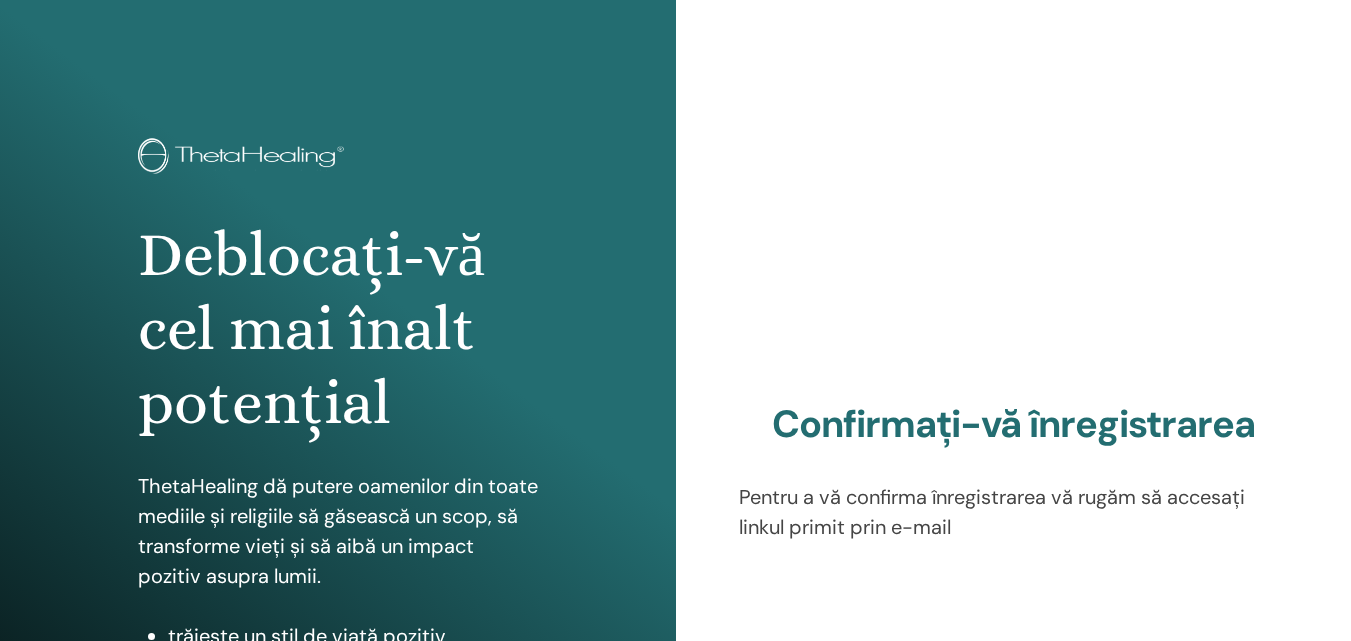 scroll, scrollTop: 0, scrollLeft: 0, axis: both 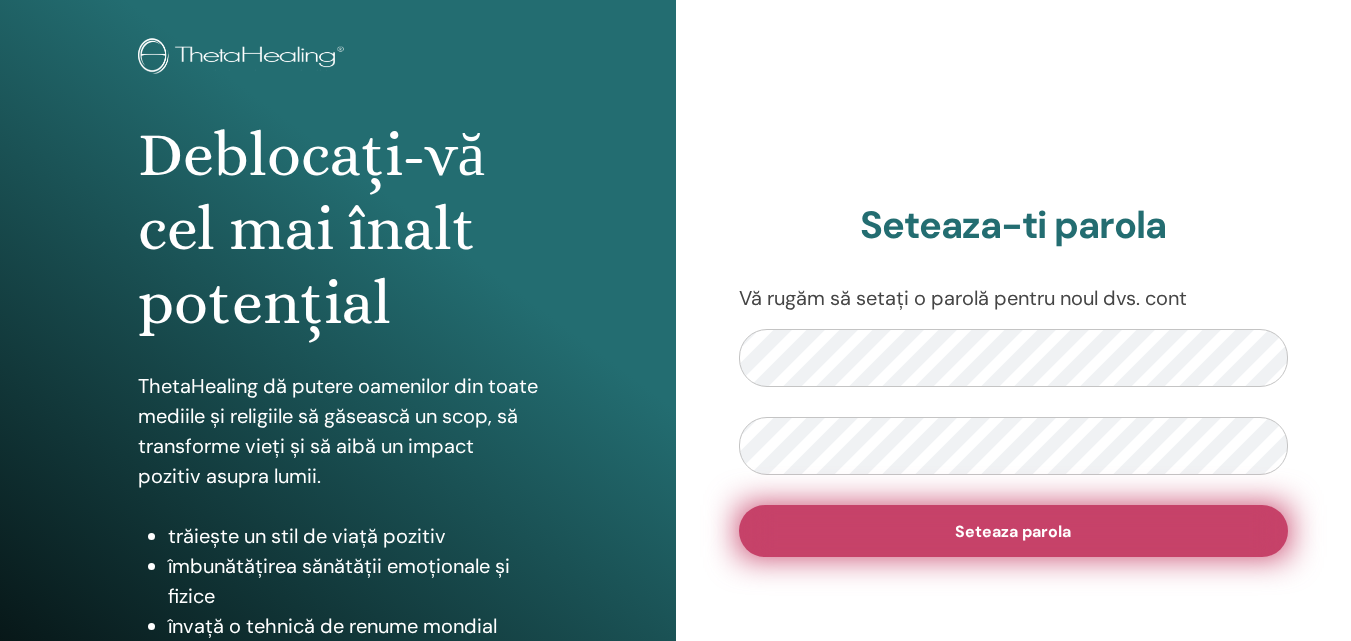 click on "Seteaza parola" at bounding box center (1014, 531) 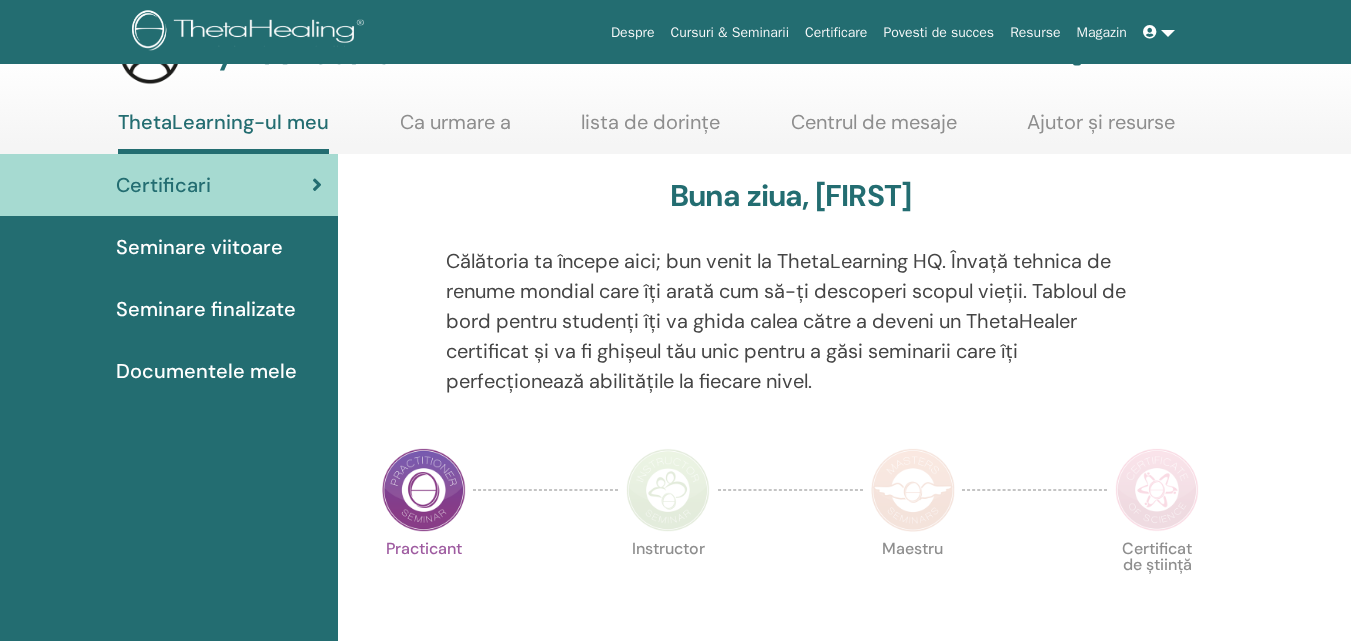 scroll, scrollTop: 100, scrollLeft: 0, axis: vertical 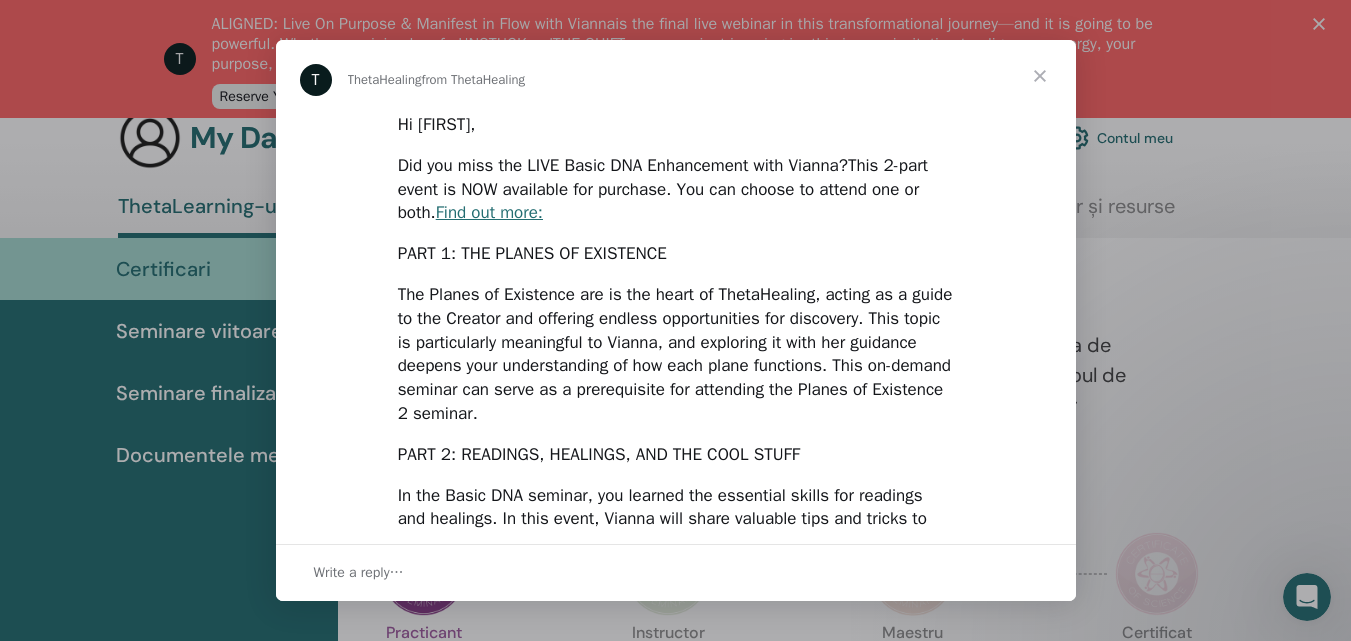 click at bounding box center (675, 320) 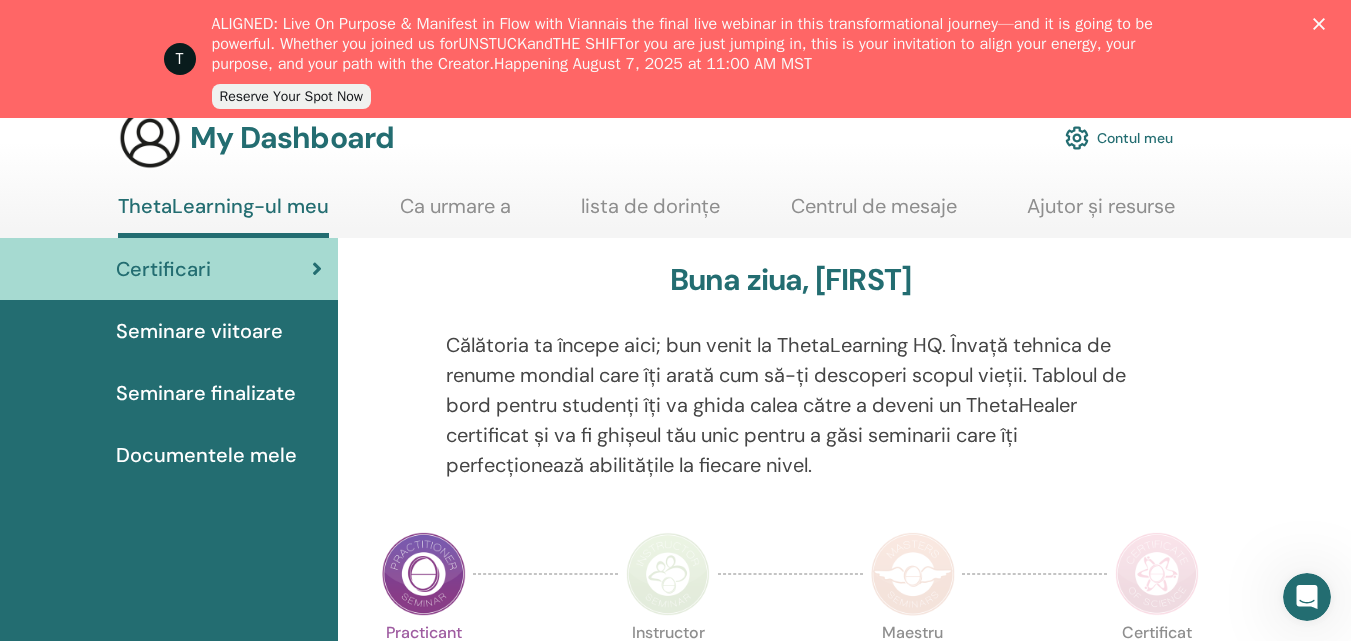 click on "Buna ziua, Adriana
Călătoria ta începe aici; bun venit la ThetaLearning HQ. Învață tehnica de renume mondial care îți arată cum să-ți descoperi scopul vieții. Tabloul de bord pentru studenți îți va ghida calea către a deveni un ThetaHealer certificat și va fi ghișeul tău unic pentru a găsi seminarii care îți perfecționează abilitățile la fiecare nivel.
Practicant
Instructor
Maestru" at bounding box center [844, 1344] 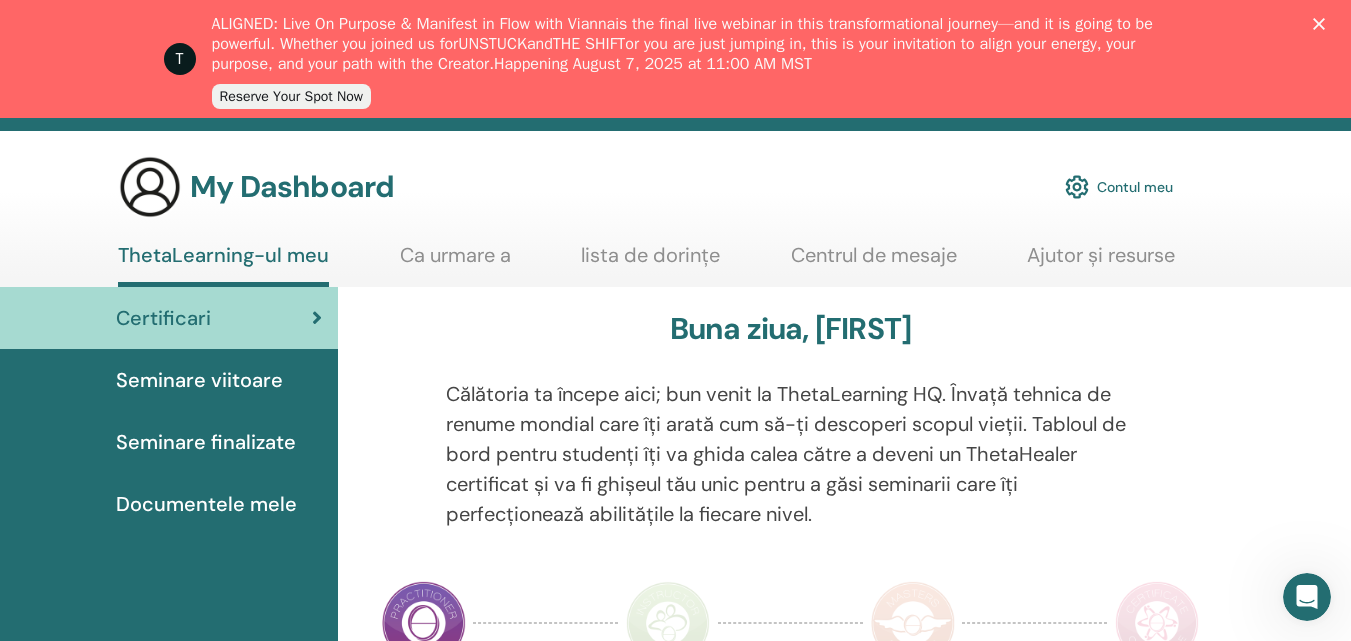 scroll, scrollTop: 0, scrollLeft: 0, axis: both 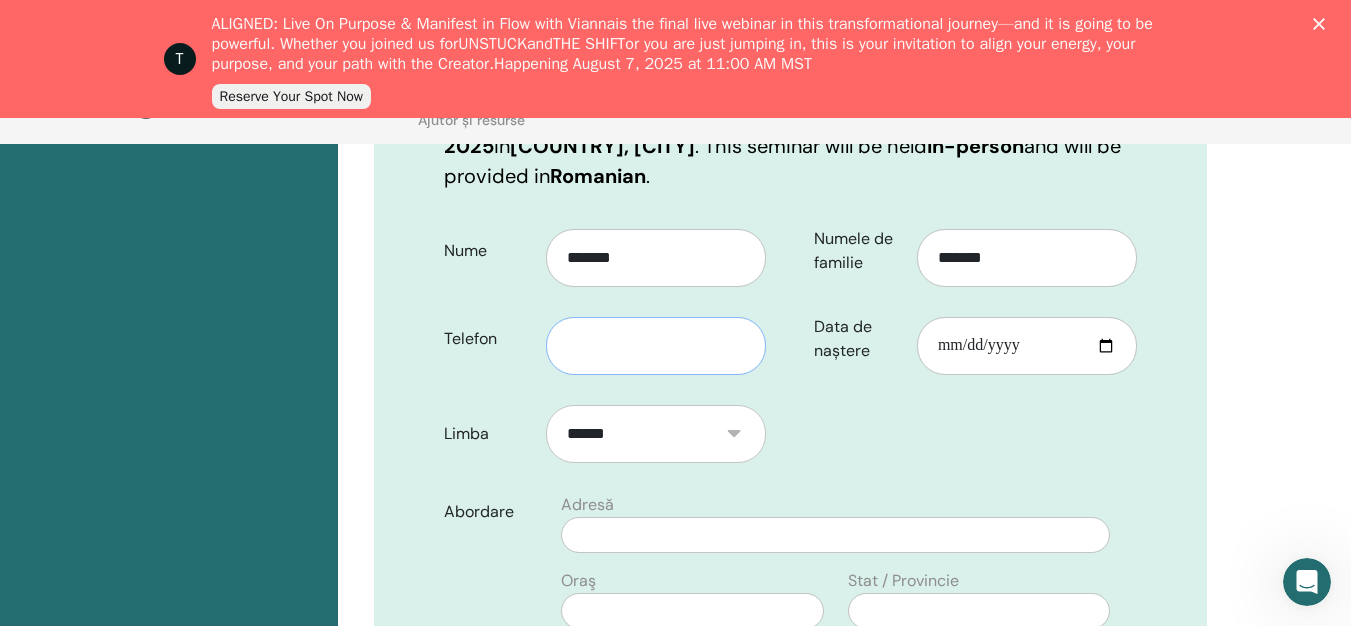 click at bounding box center (656, 346) 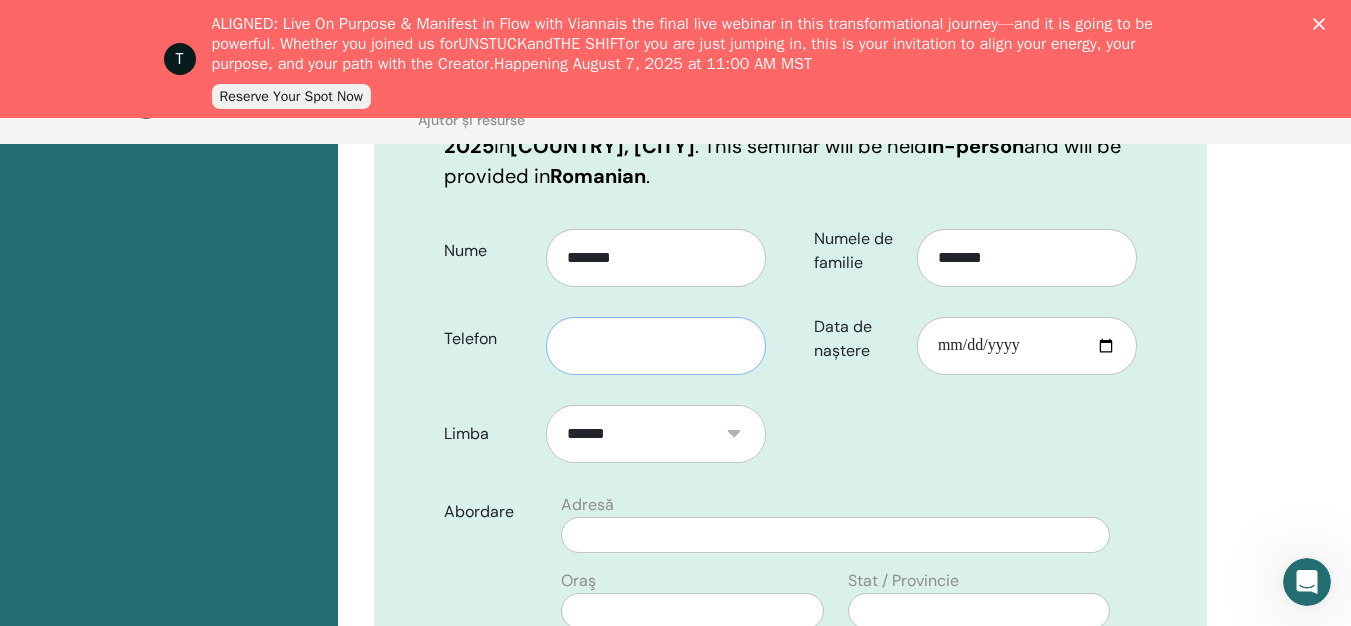 type on "**********" 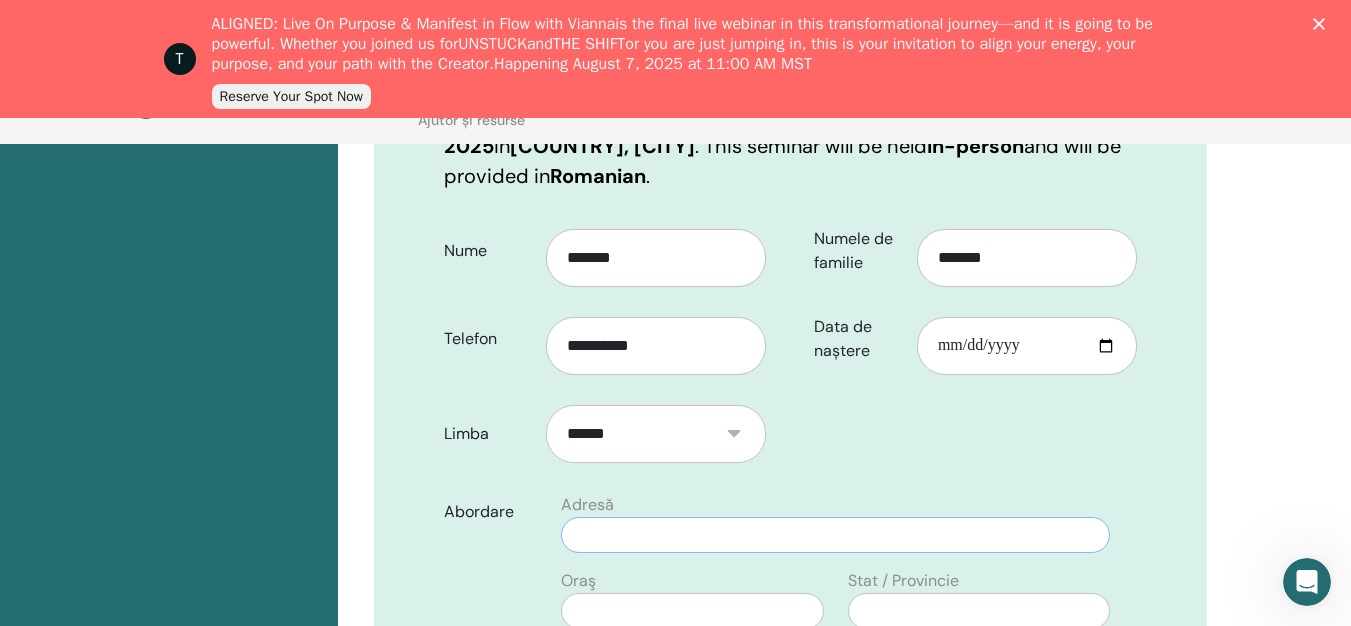 type on "**********" 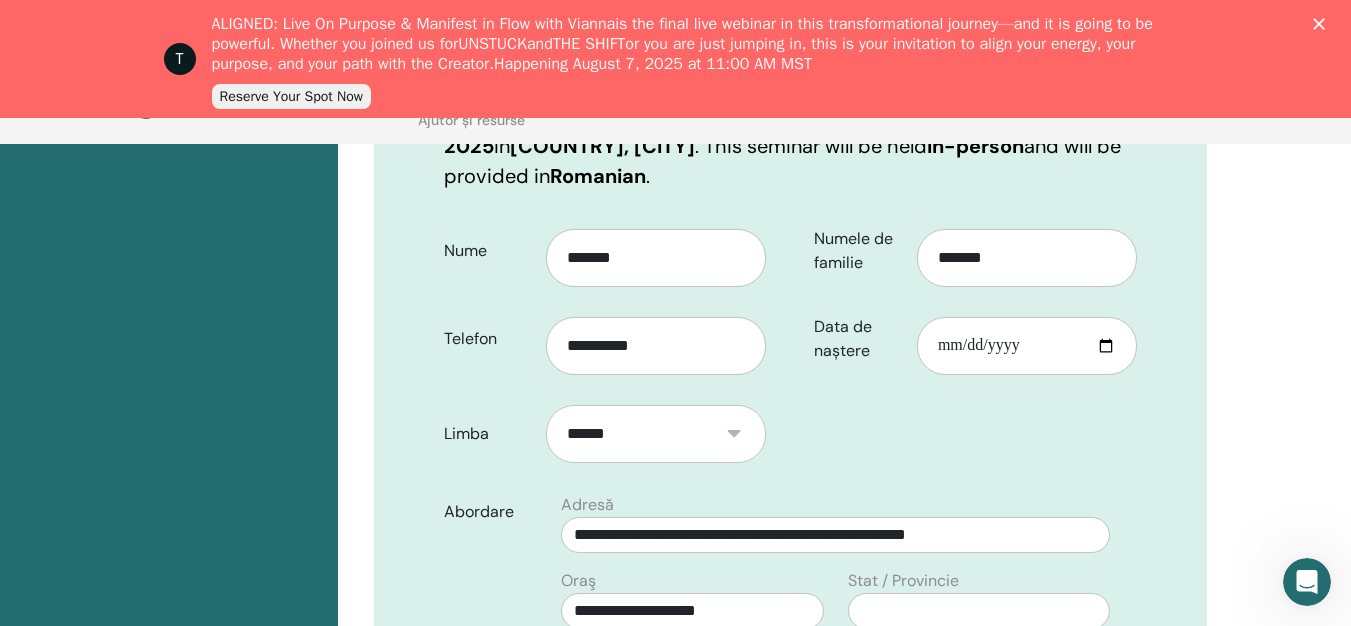 type on "*********" 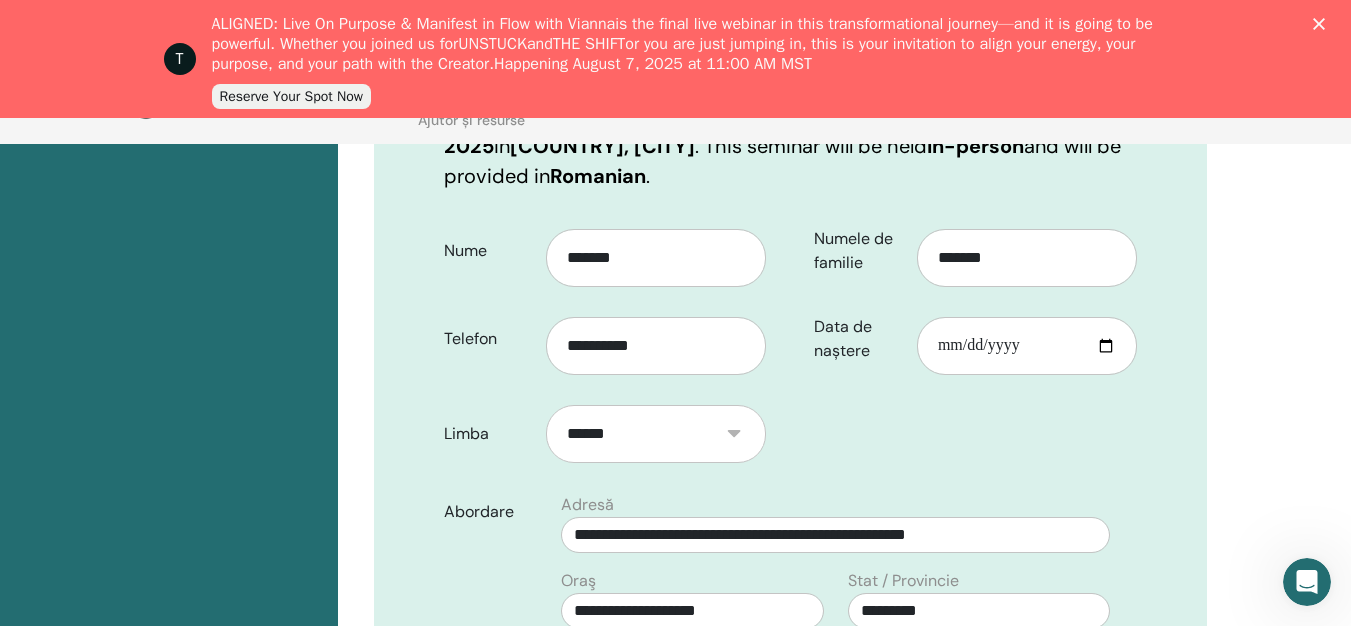 select on "***" 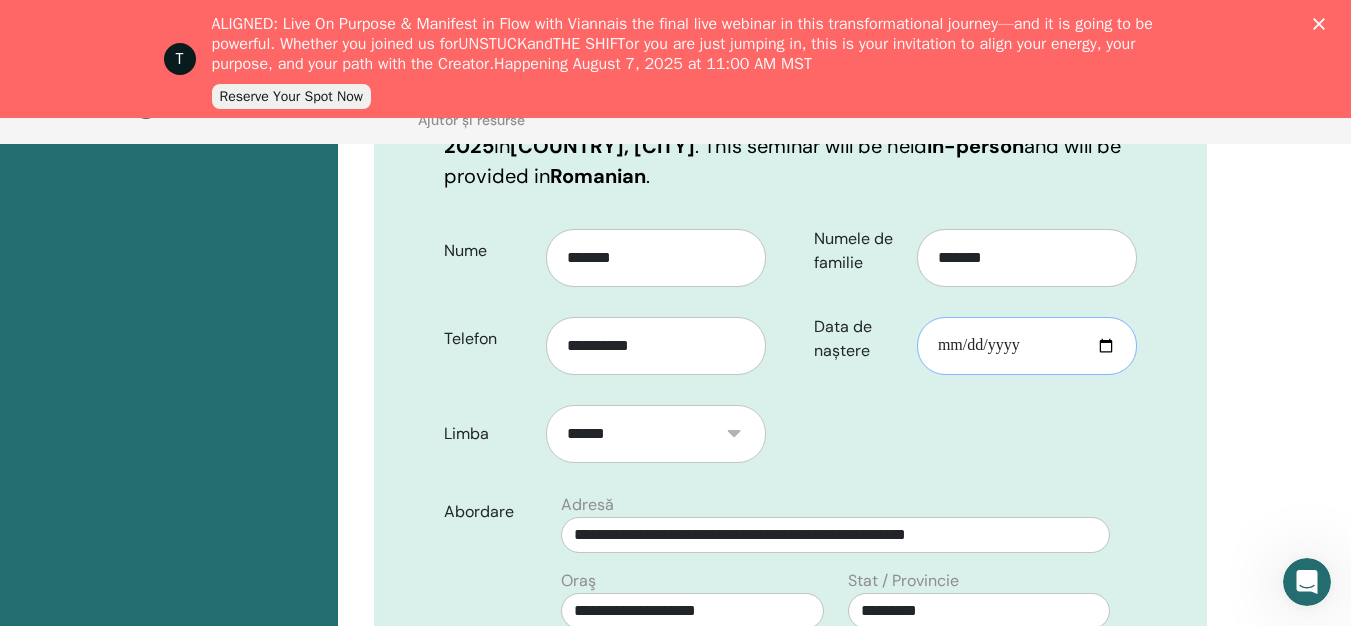 click on "Data de naștere" at bounding box center [1027, 346] 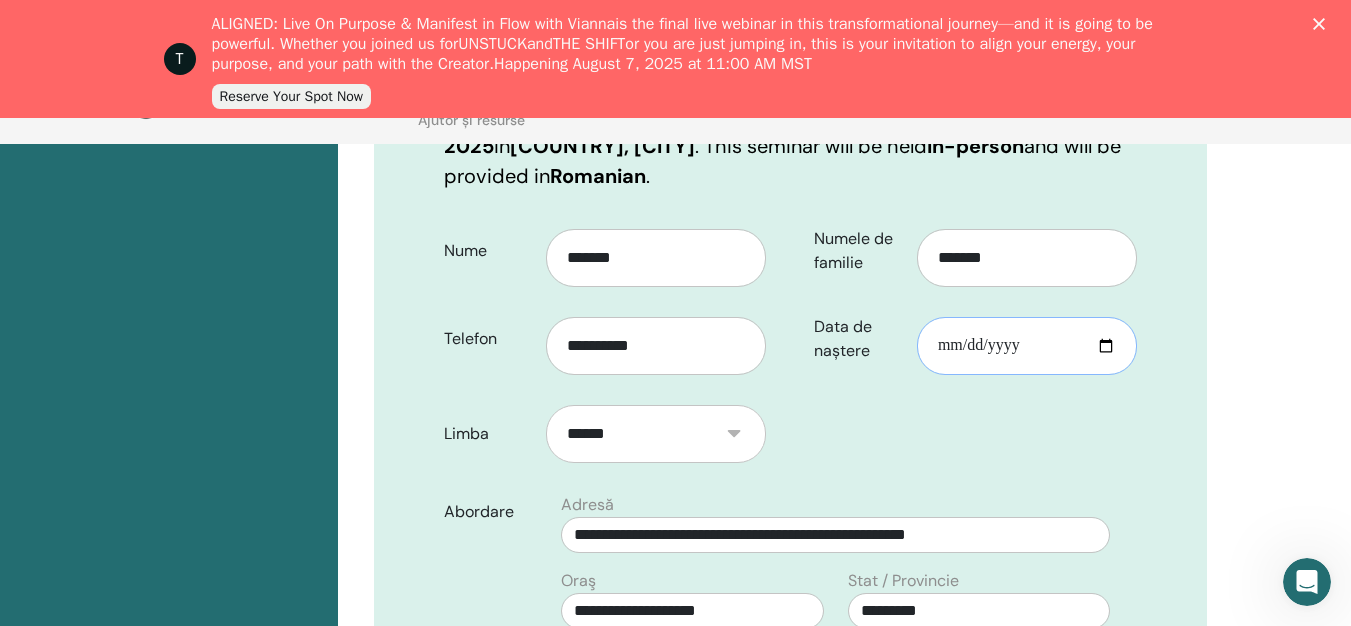 type on "**********" 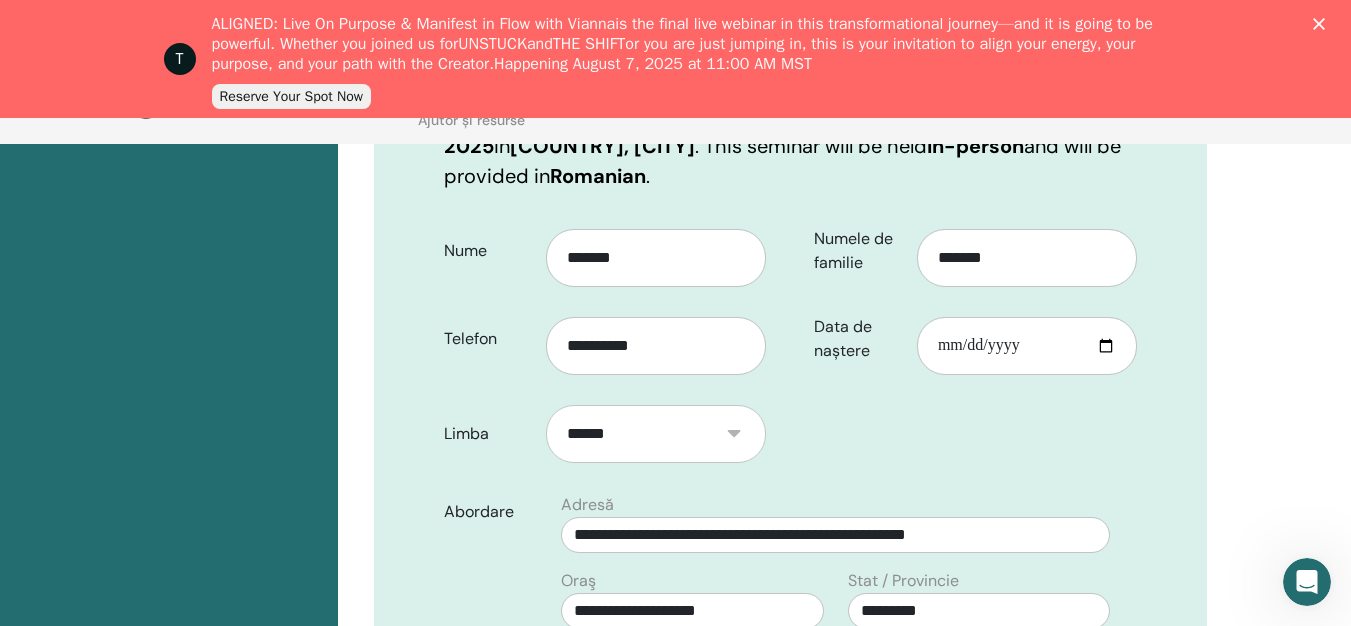 click on "Confirmați-vă înregistrarea
You are registering for  Basic DNA cu [NAME]  on  August 08, 2025  in  [COUNTRY], [CITY] .
This seminar will be held  in-person
and will be provided in  Romanian .
Nume
[LAST]
Telefon
[PHONE]
Numele de familie
[LAST]
Data de naștere
[DATE]" at bounding box center [790, 621] 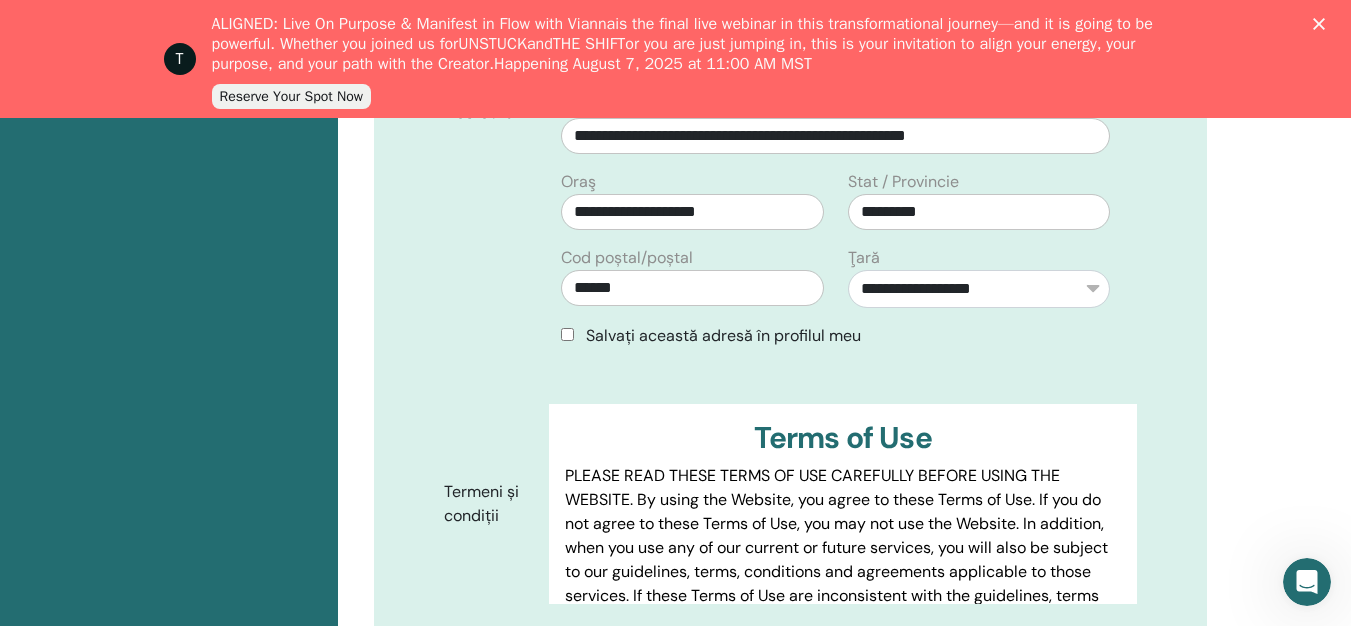 scroll, scrollTop: 880, scrollLeft: 0, axis: vertical 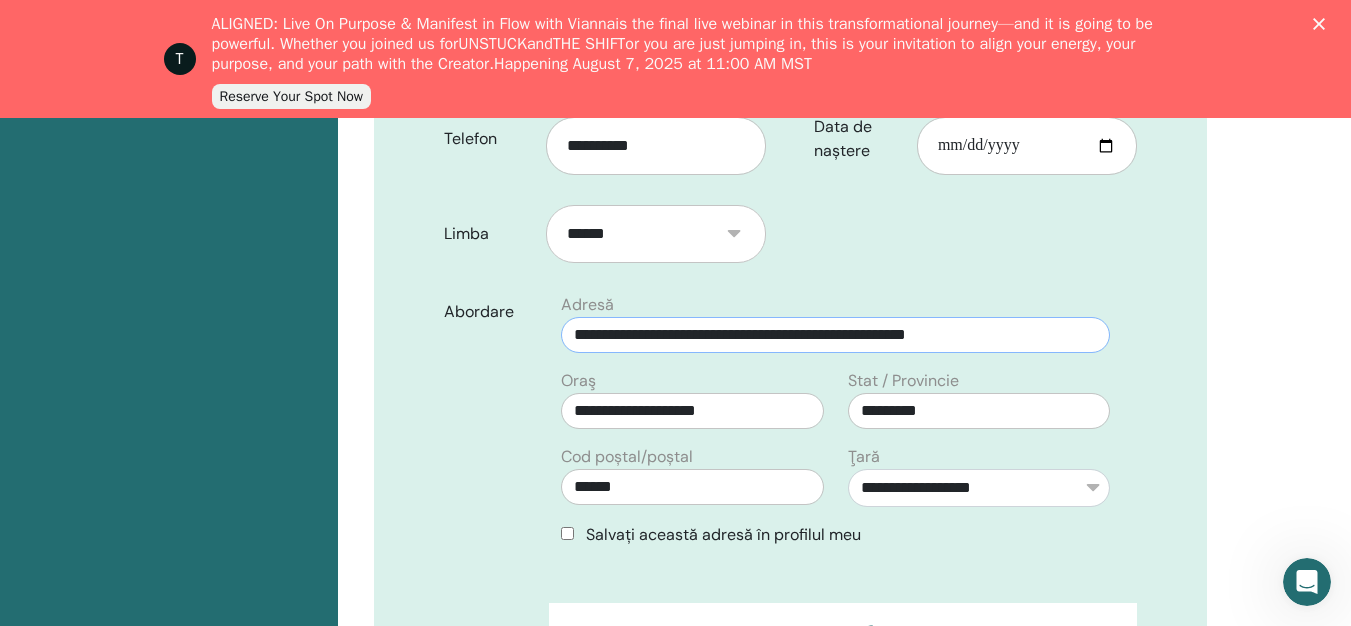 click on "**********" at bounding box center [835, 335] 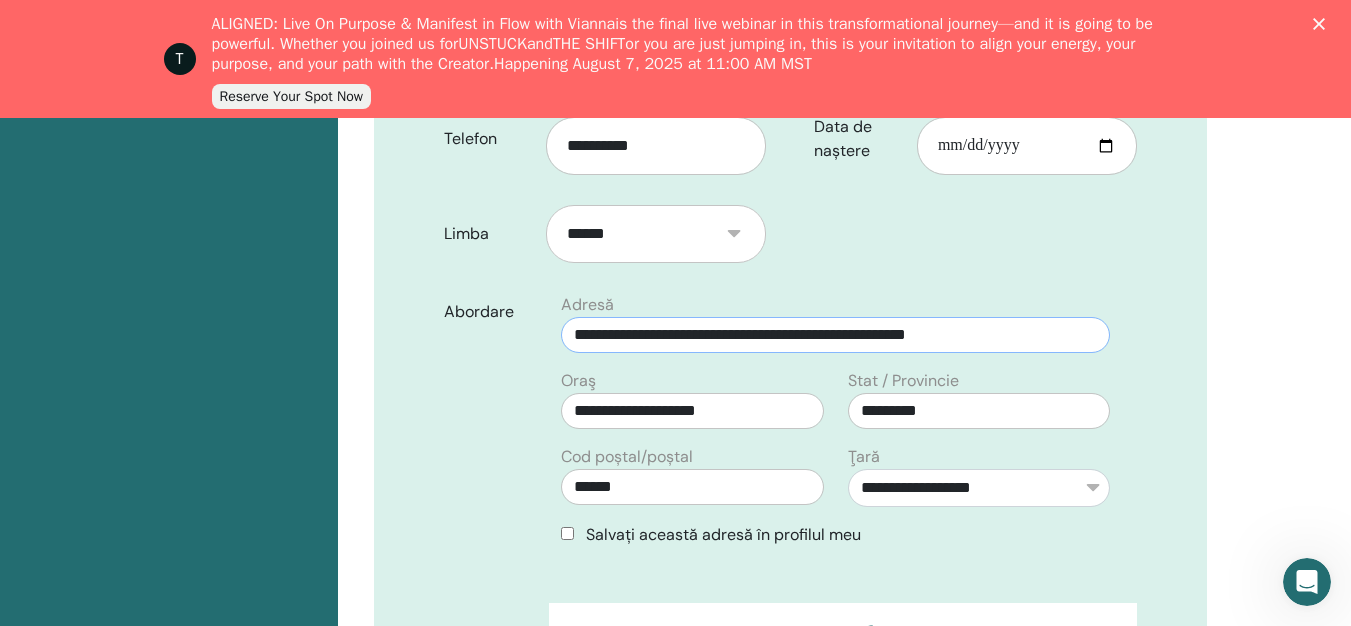 click on "**********" at bounding box center [835, 335] 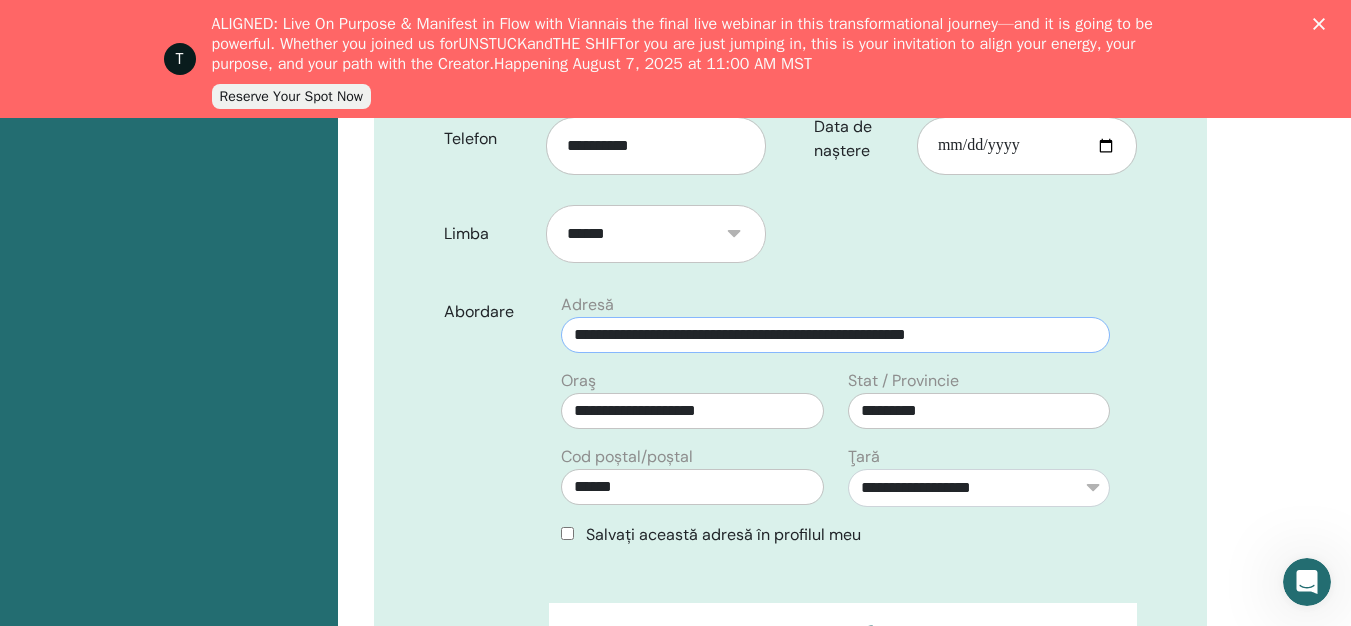 drag, startPoint x: 1000, startPoint y: 341, endPoint x: 603, endPoint y: 332, distance: 397.102 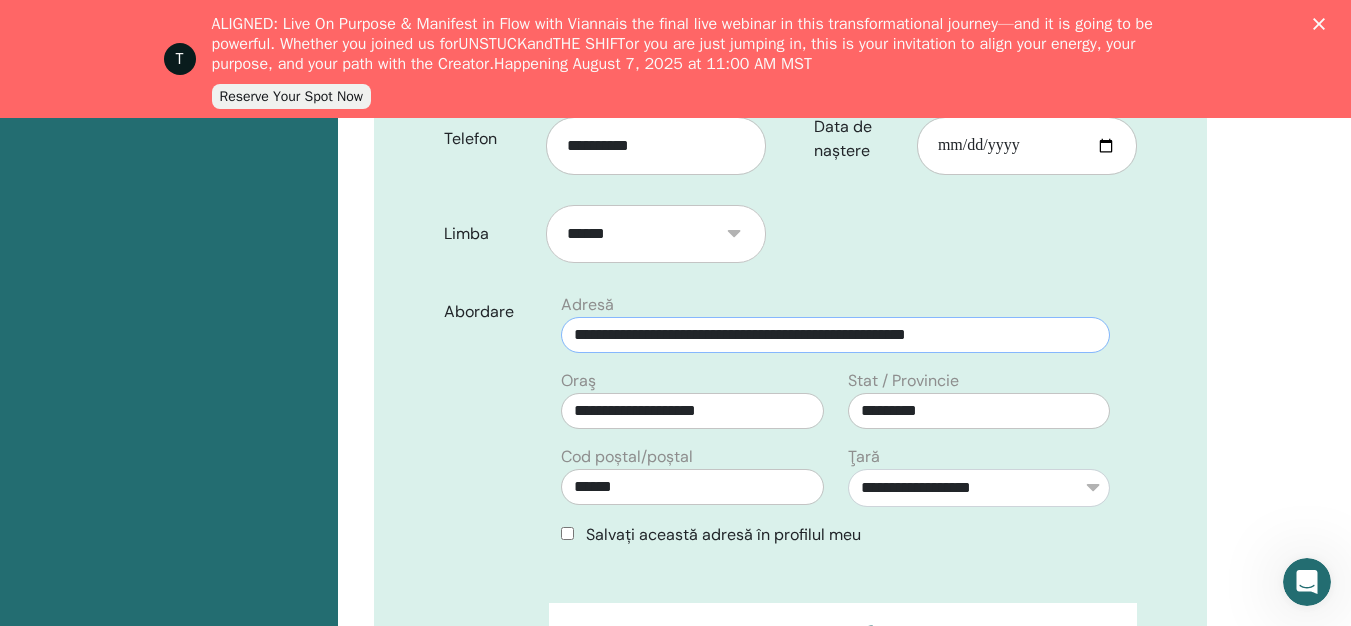 click on "**********" at bounding box center (835, 335) 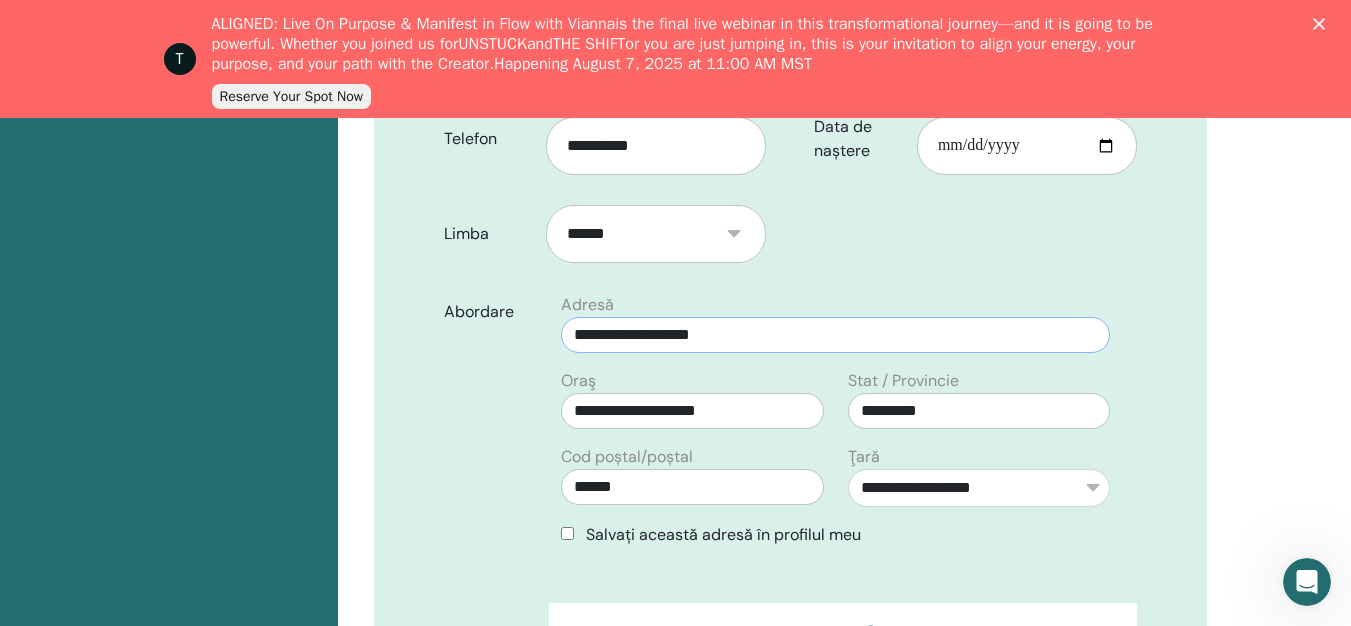 type on "**********" 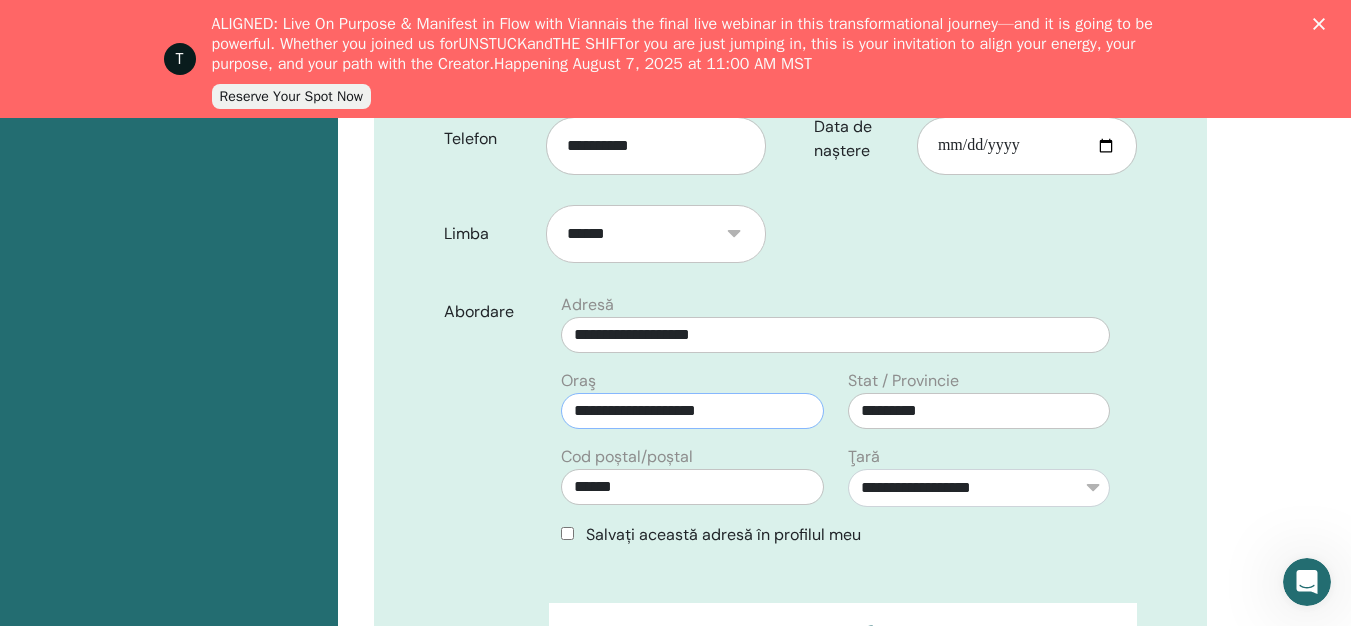 drag, startPoint x: 749, startPoint y: 414, endPoint x: 767, endPoint y: 411, distance: 18.248287 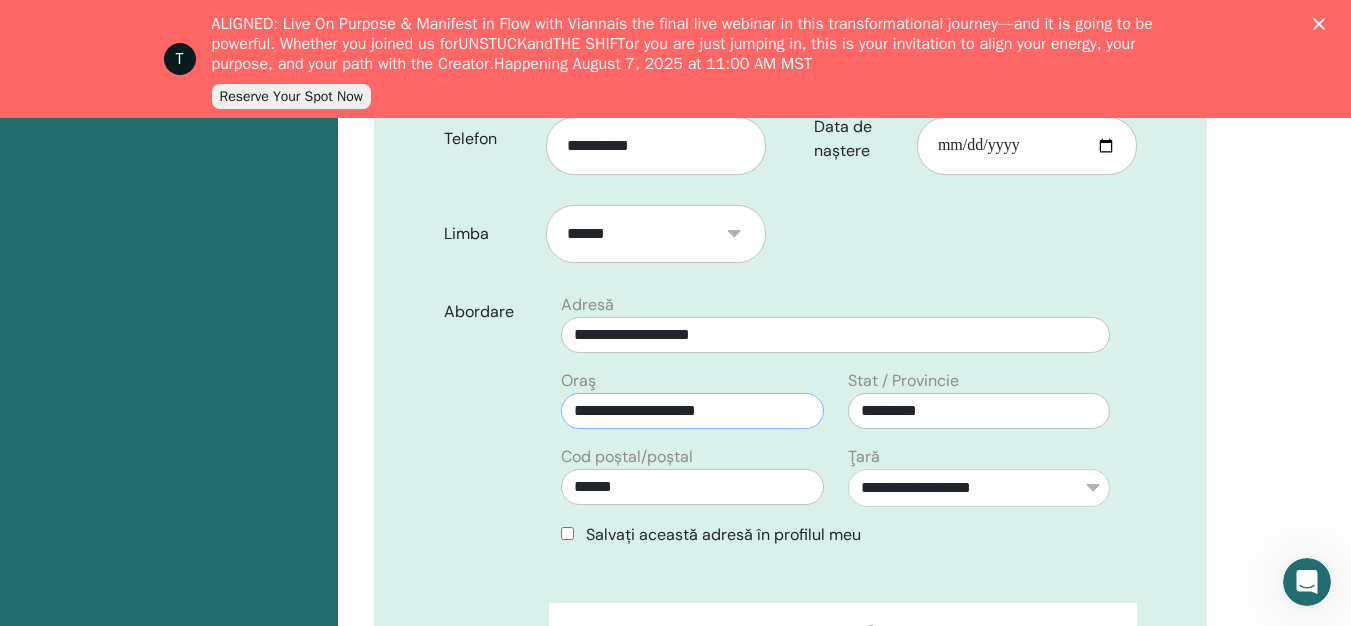 click on "**********" at bounding box center [692, 411] 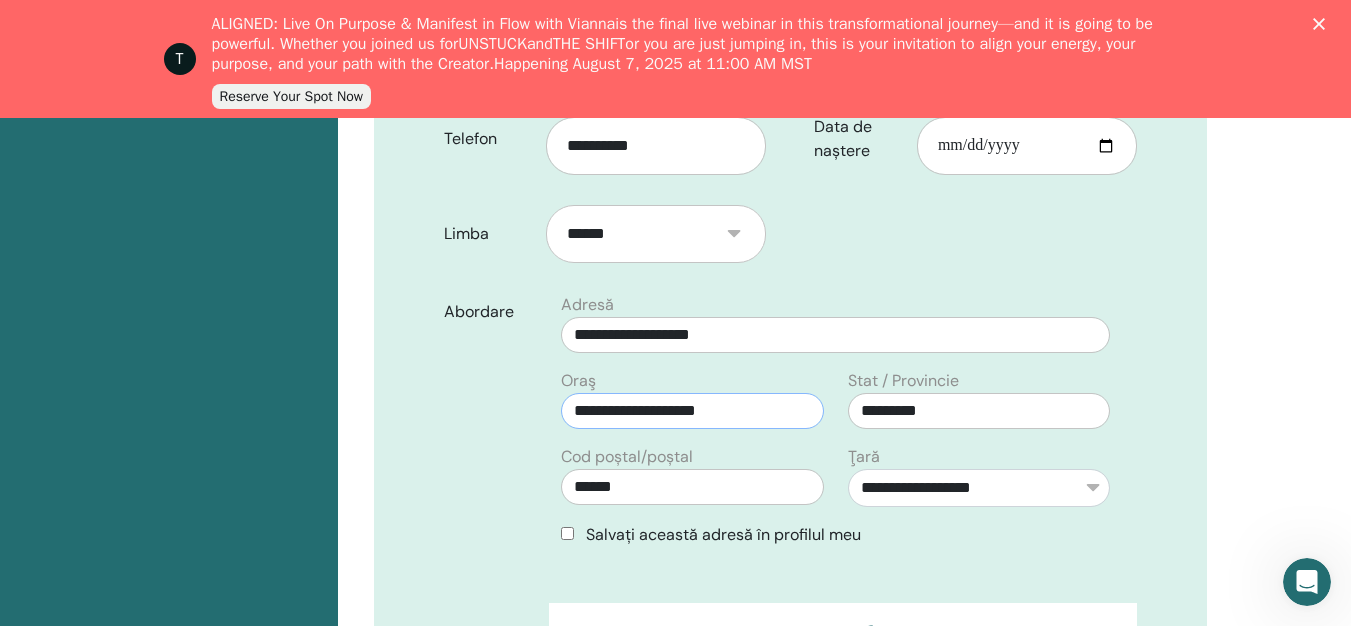 drag, startPoint x: 762, startPoint y: 413, endPoint x: 655, endPoint y: 406, distance: 107.22873 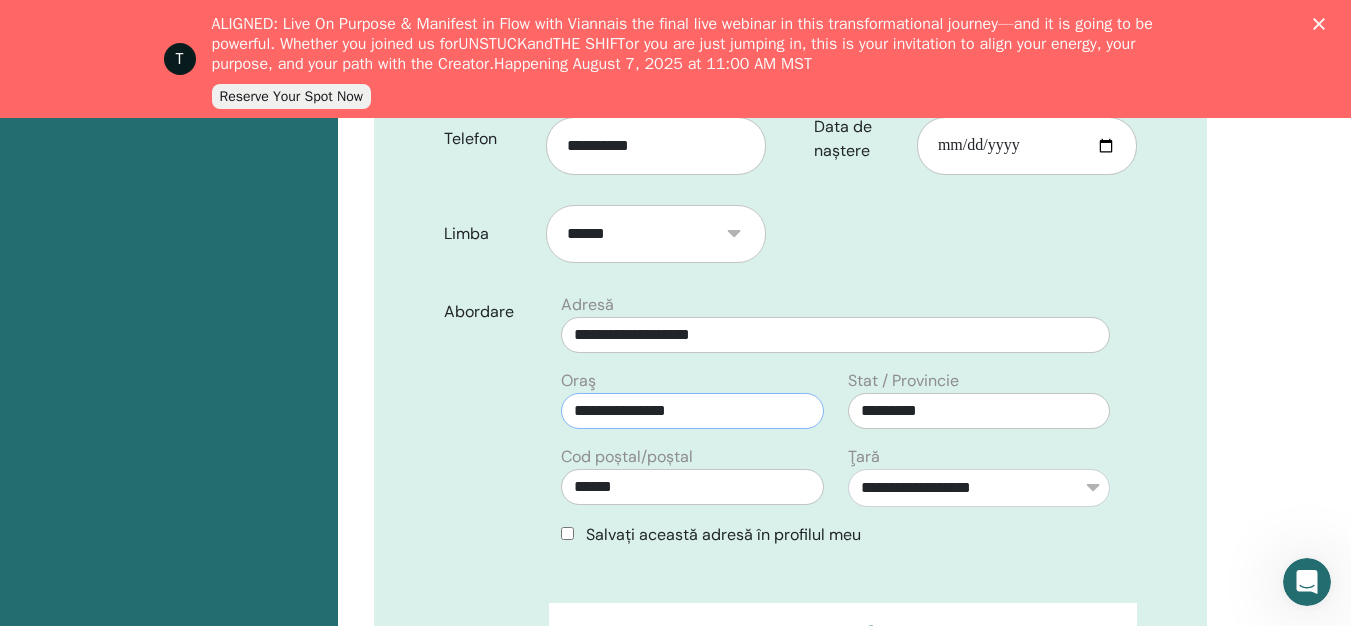 type on "**********" 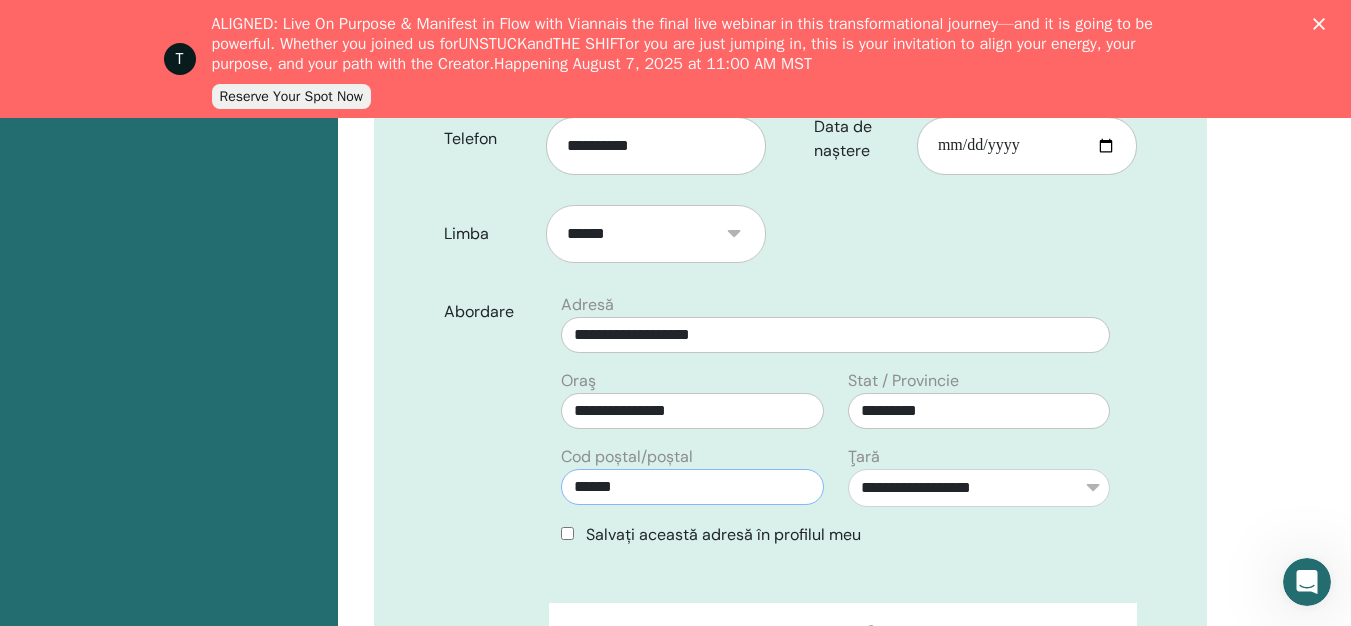 click on "******" at bounding box center [692, 487] 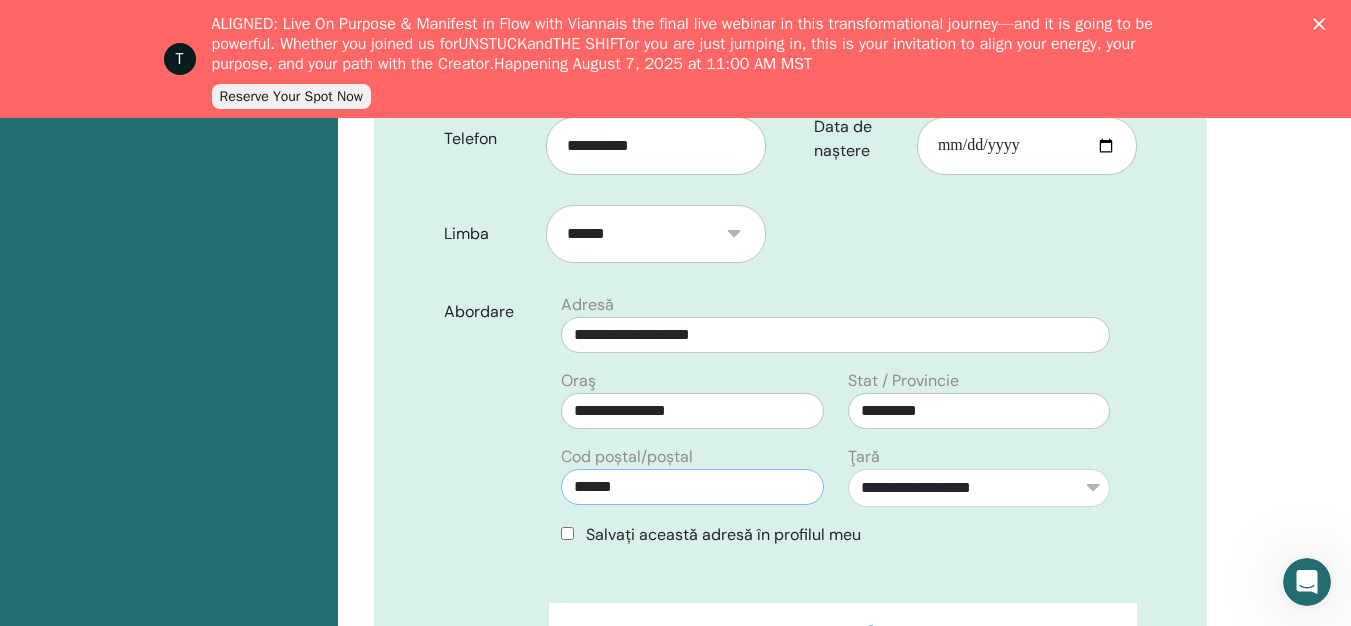 drag, startPoint x: 669, startPoint y: 491, endPoint x: 498, endPoint y: 467, distance: 172.676 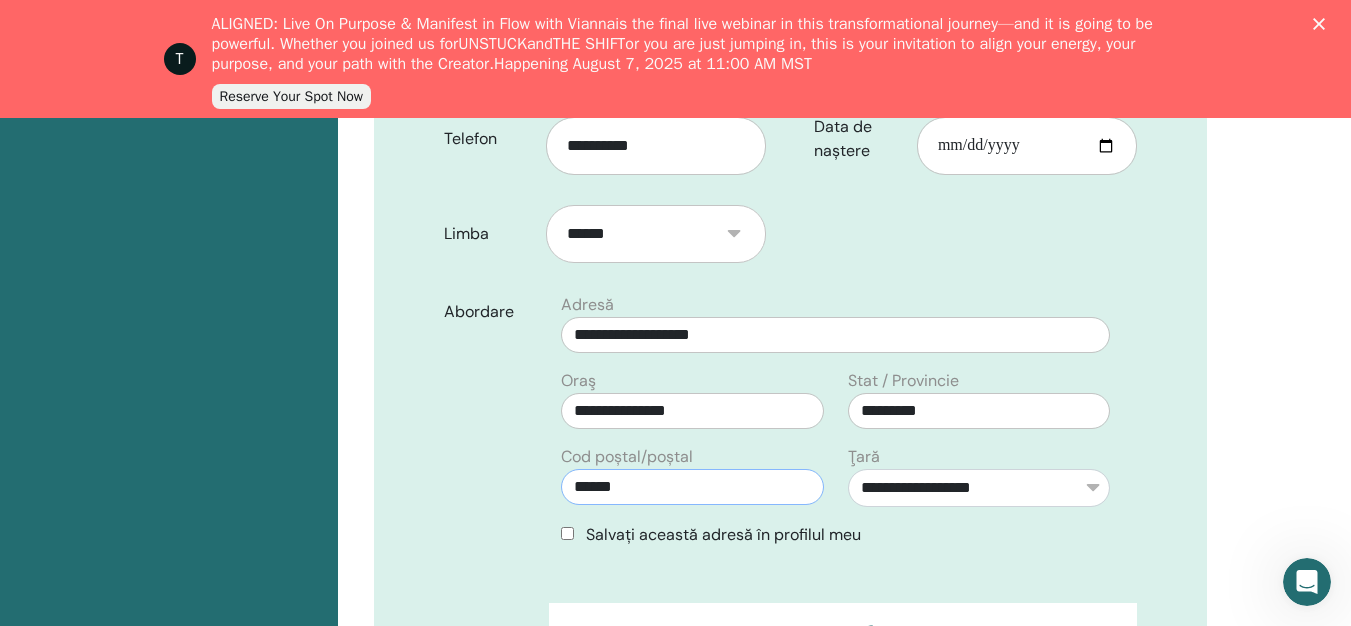 type on "******" 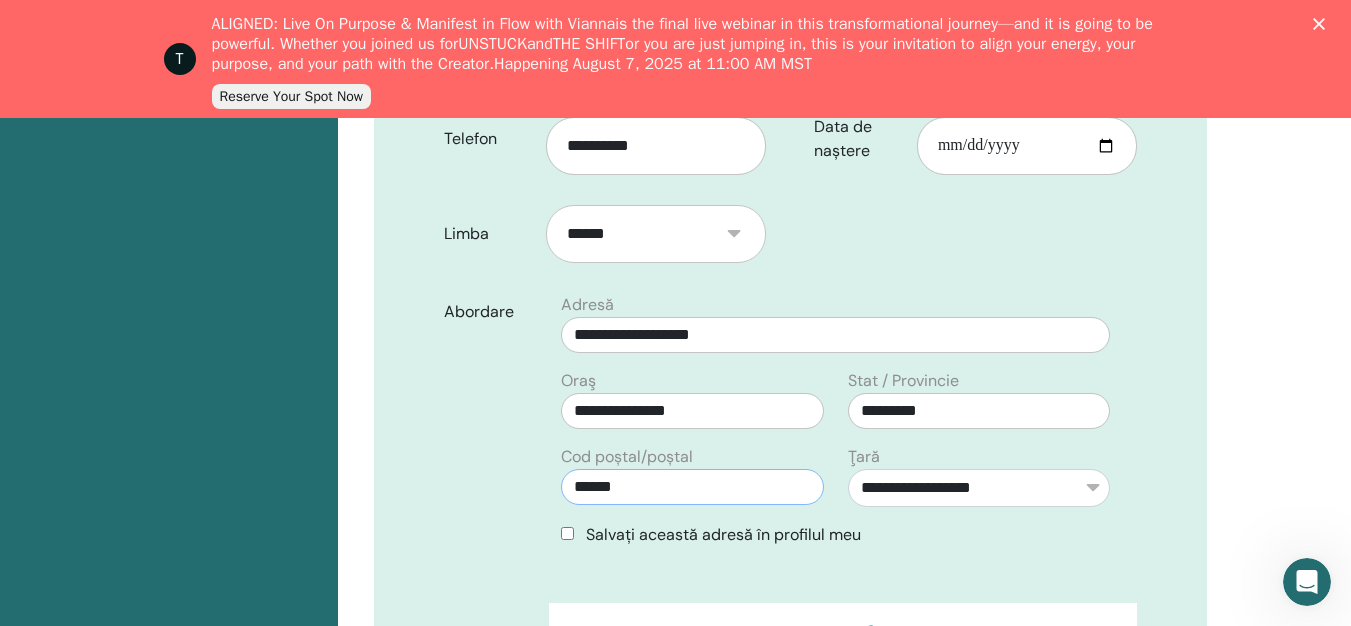 scroll, scrollTop: 780, scrollLeft: 0, axis: vertical 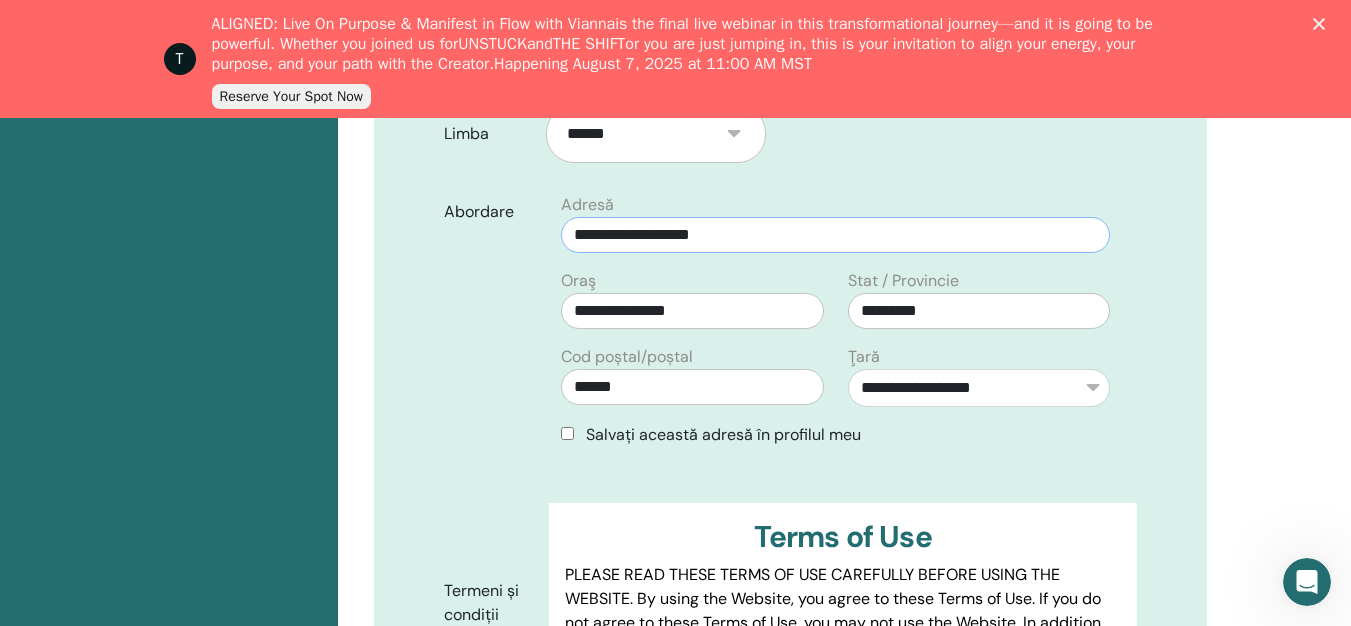 click on "**********" at bounding box center (835, 235) 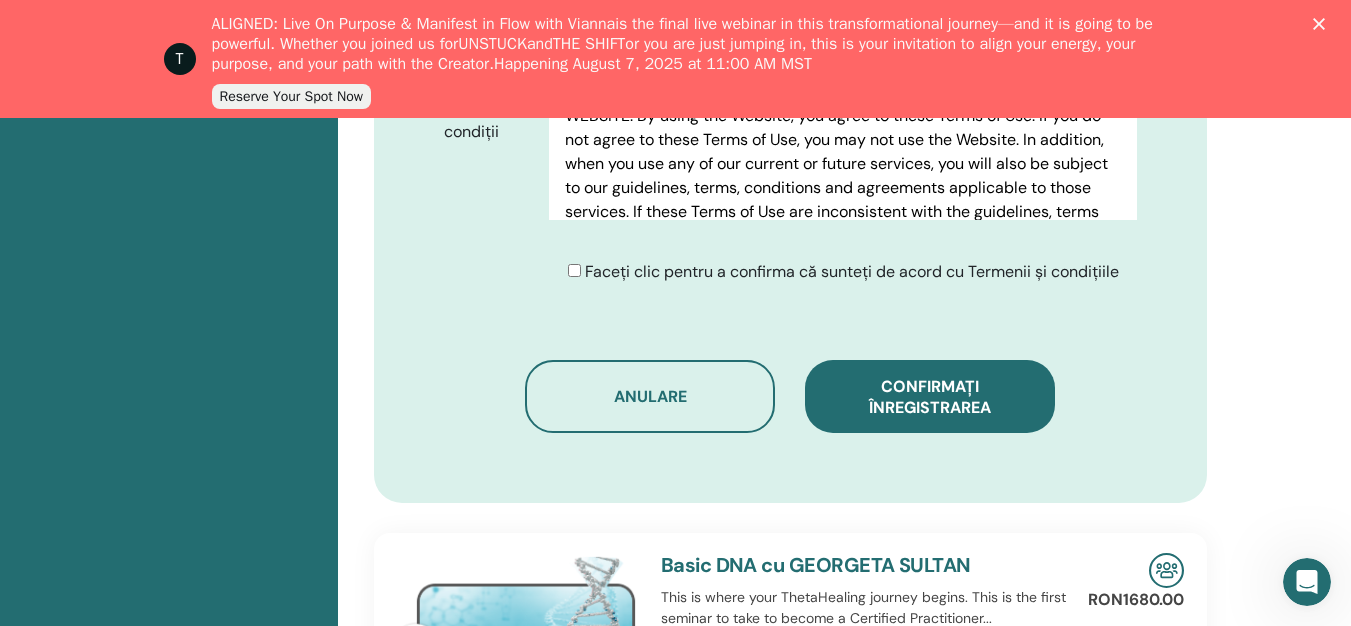 scroll, scrollTop: 1280, scrollLeft: 0, axis: vertical 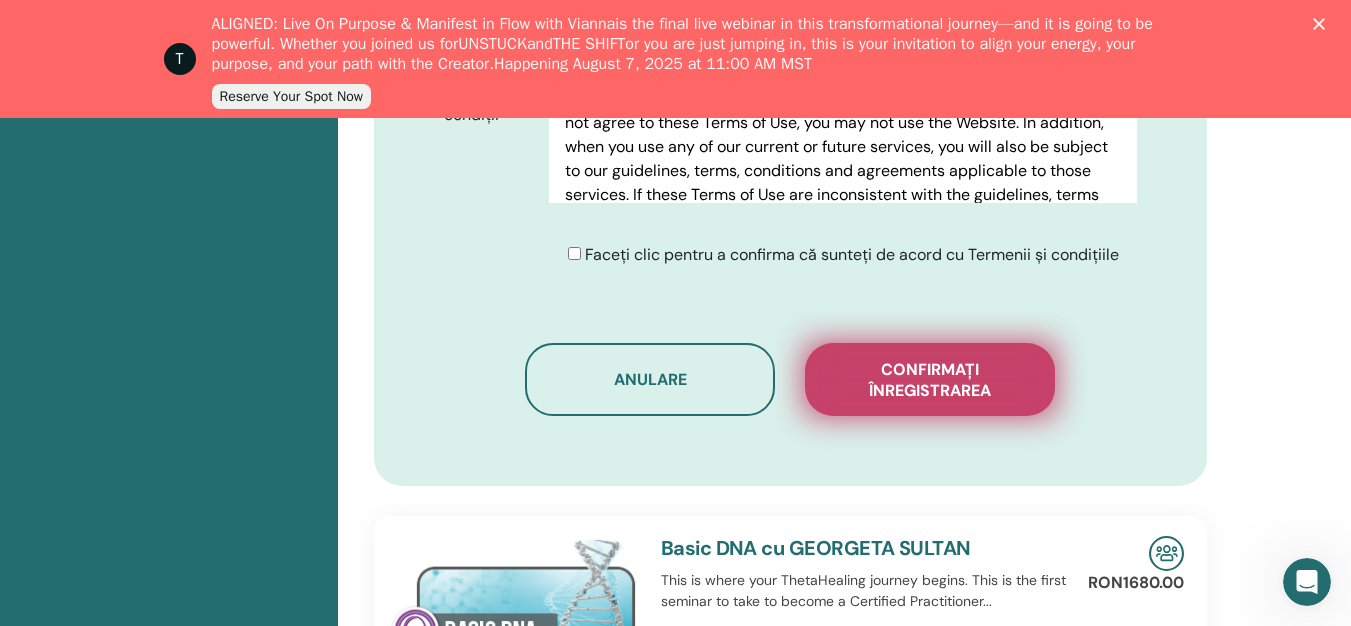 click on "Confirmați înregistrarea" at bounding box center (930, 380) 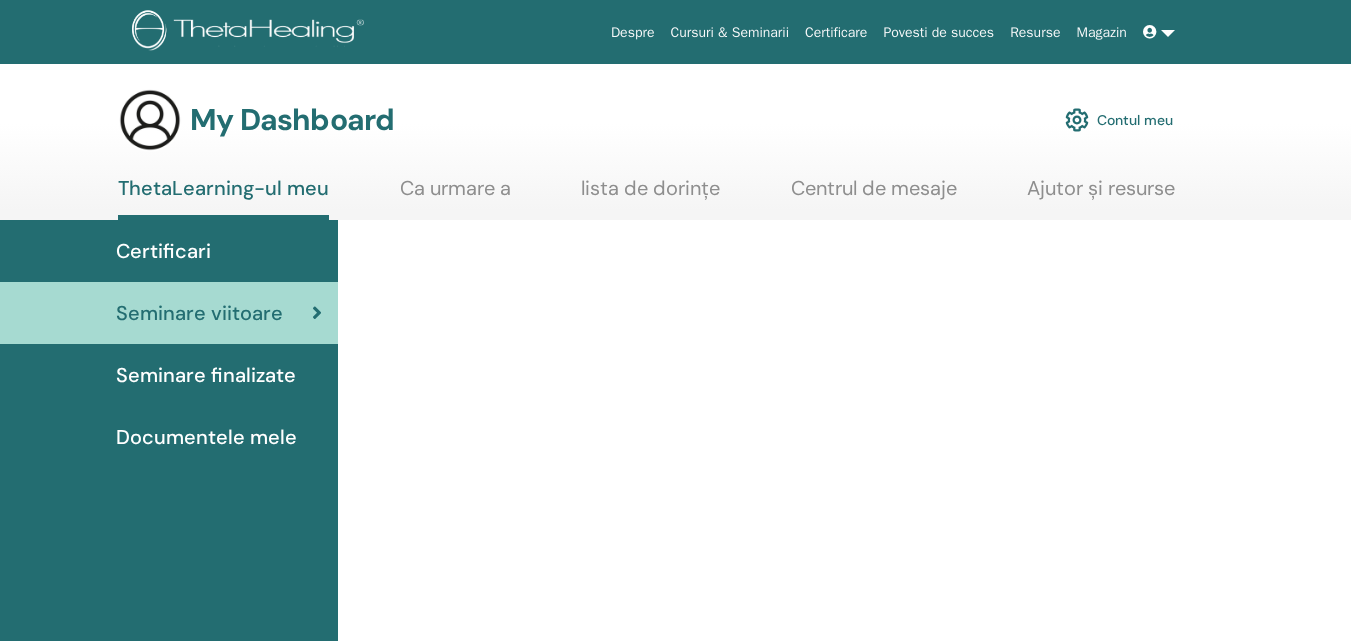 scroll, scrollTop: 0, scrollLeft: 0, axis: both 